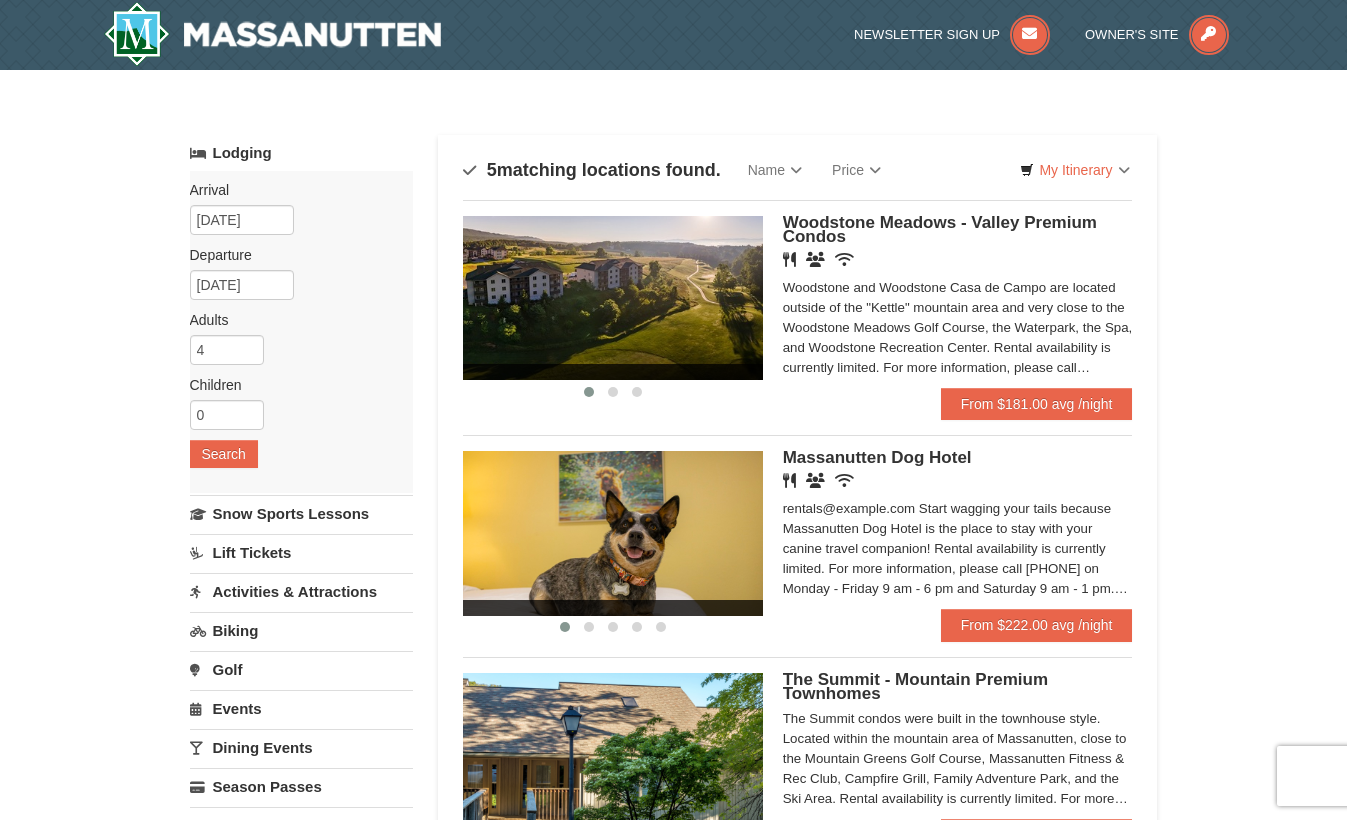 scroll, scrollTop: 0, scrollLeft: 0, axis: both 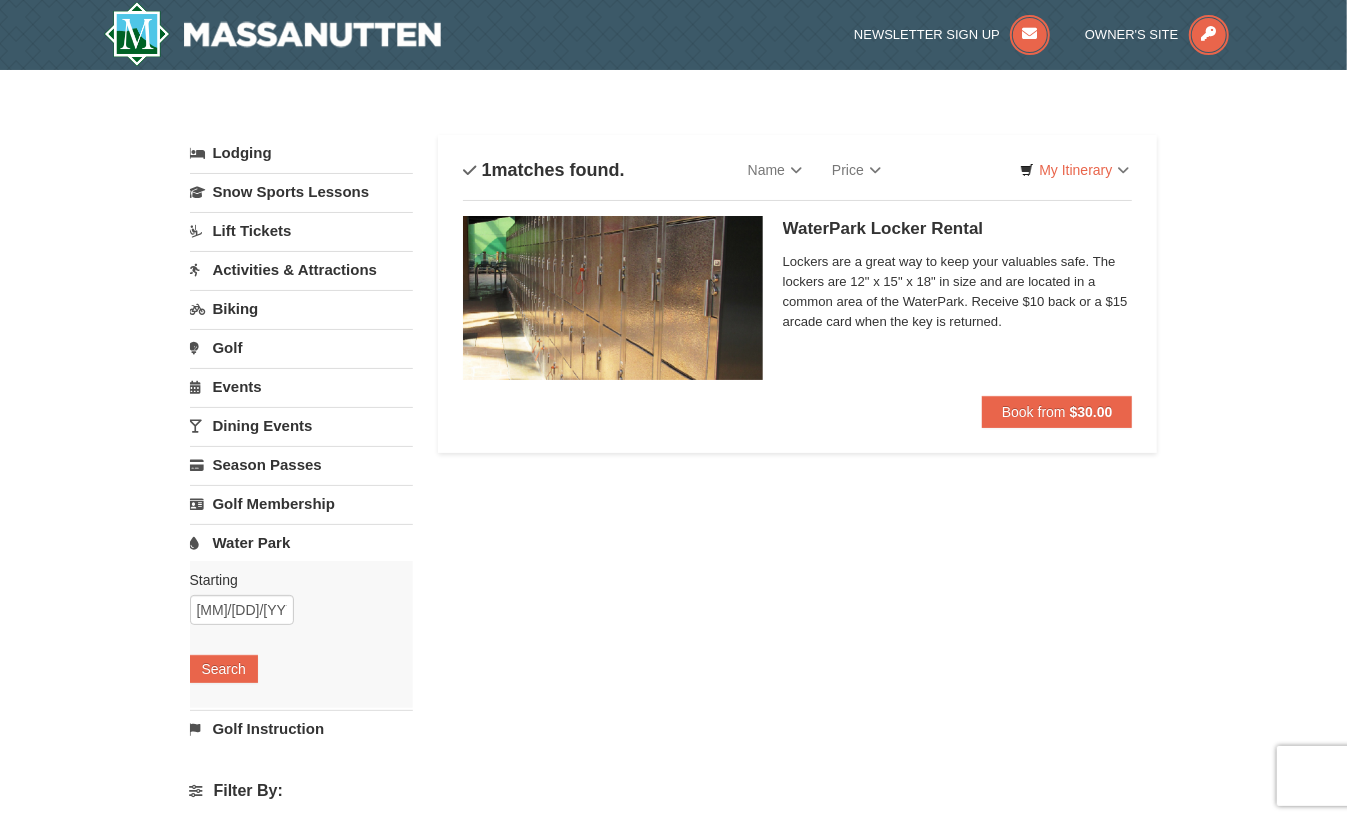 click on "Water Park" at bounding box center (301, 542) 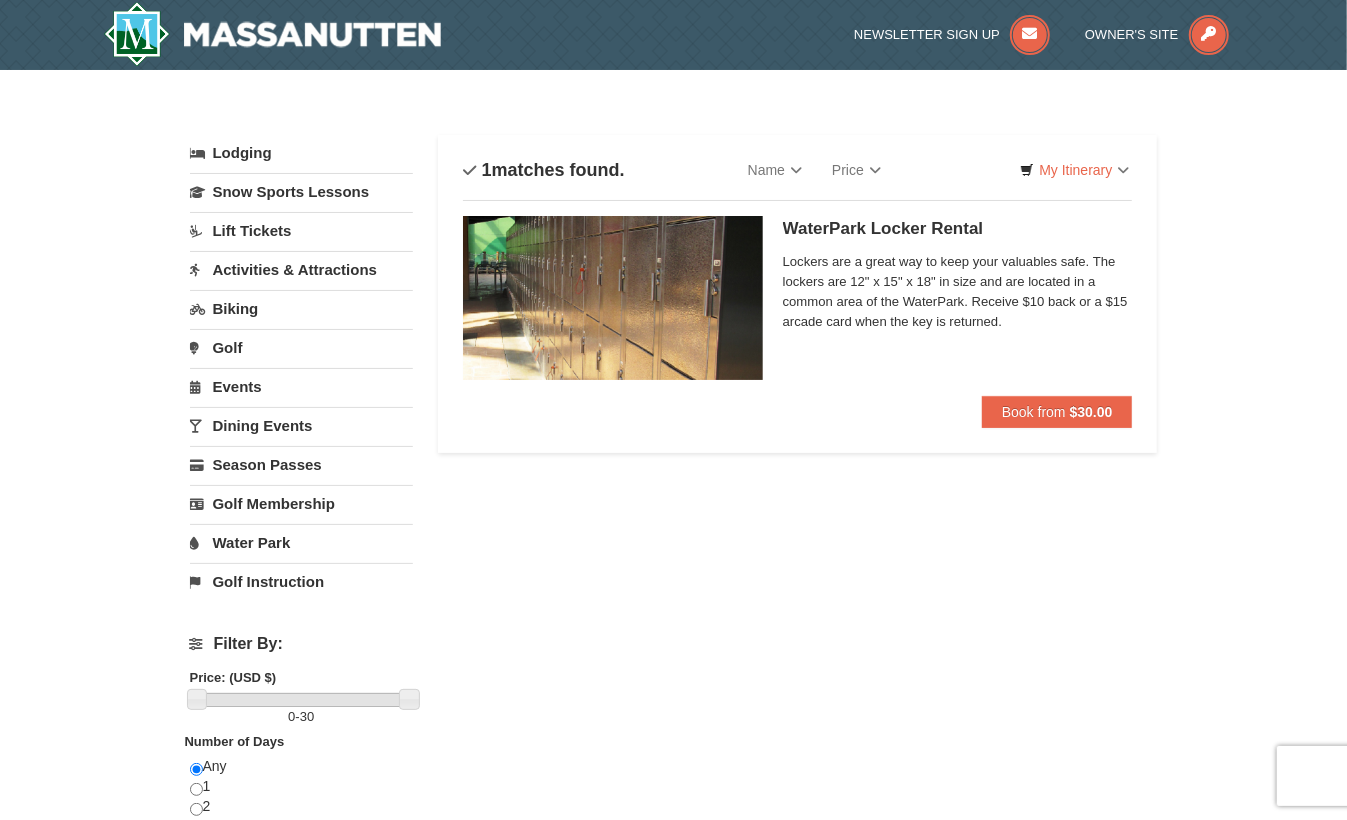 click on "Water Park" at bounding box center [301, 542] 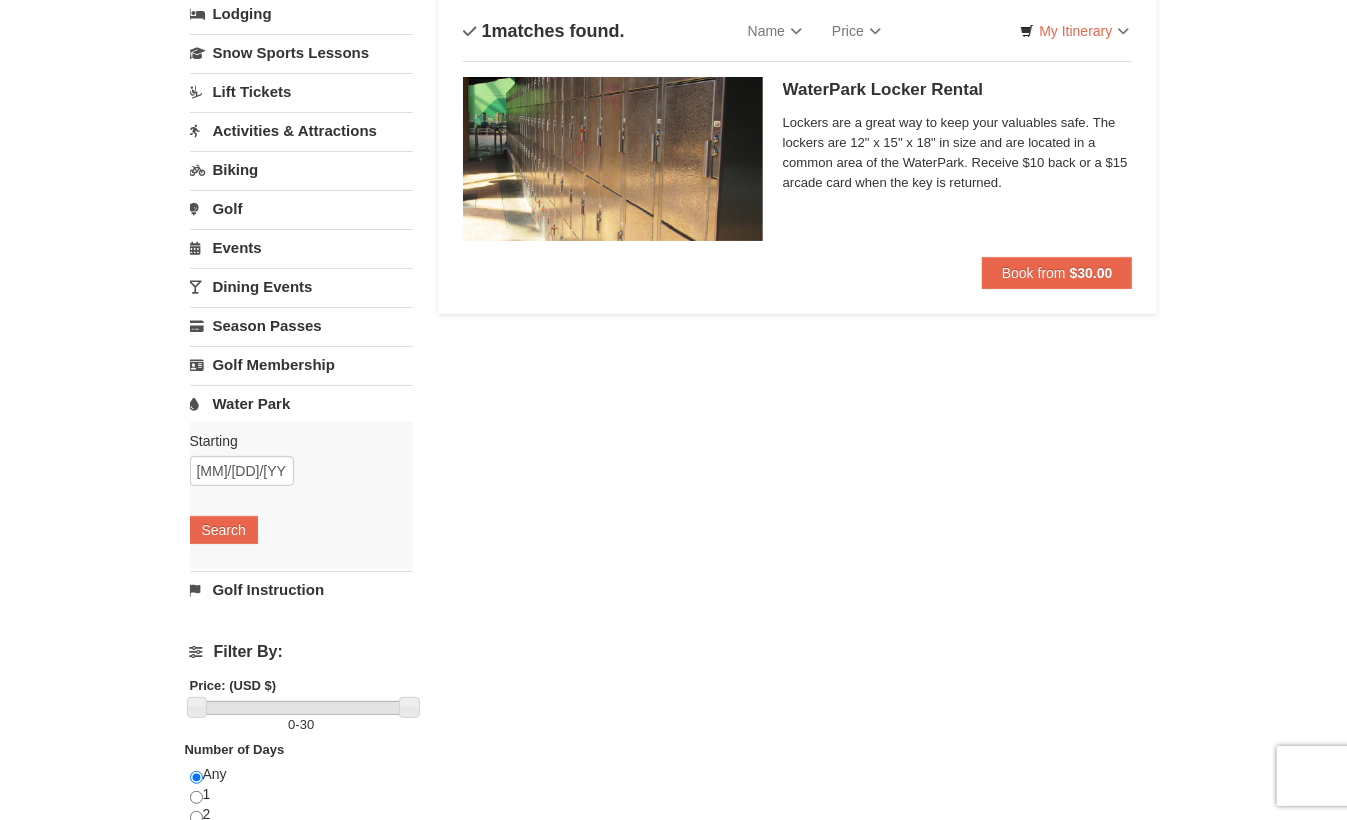 scroll, scrollTop: 183, scrollLeft: 0, axis: vertical 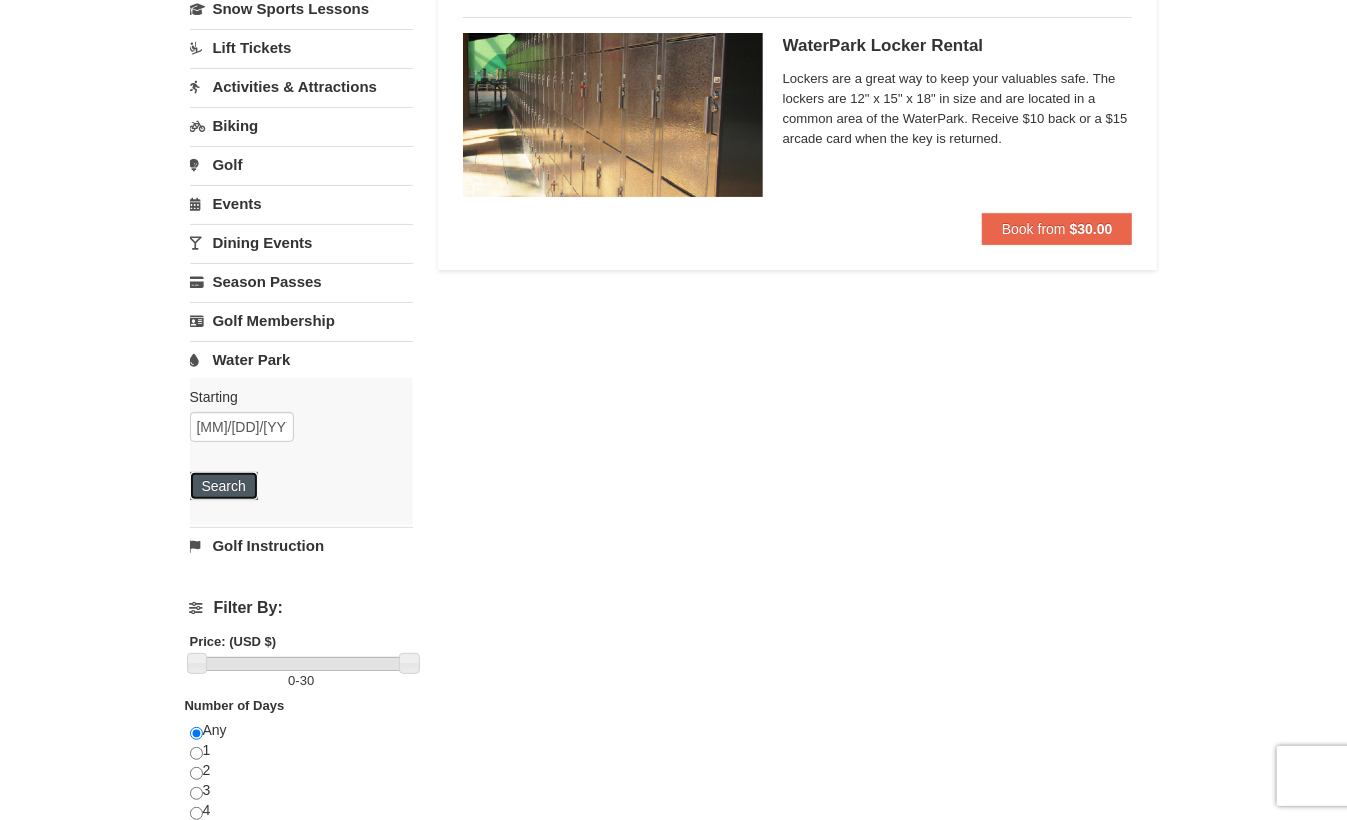 click on "Search" at bounding box center [224, 486] 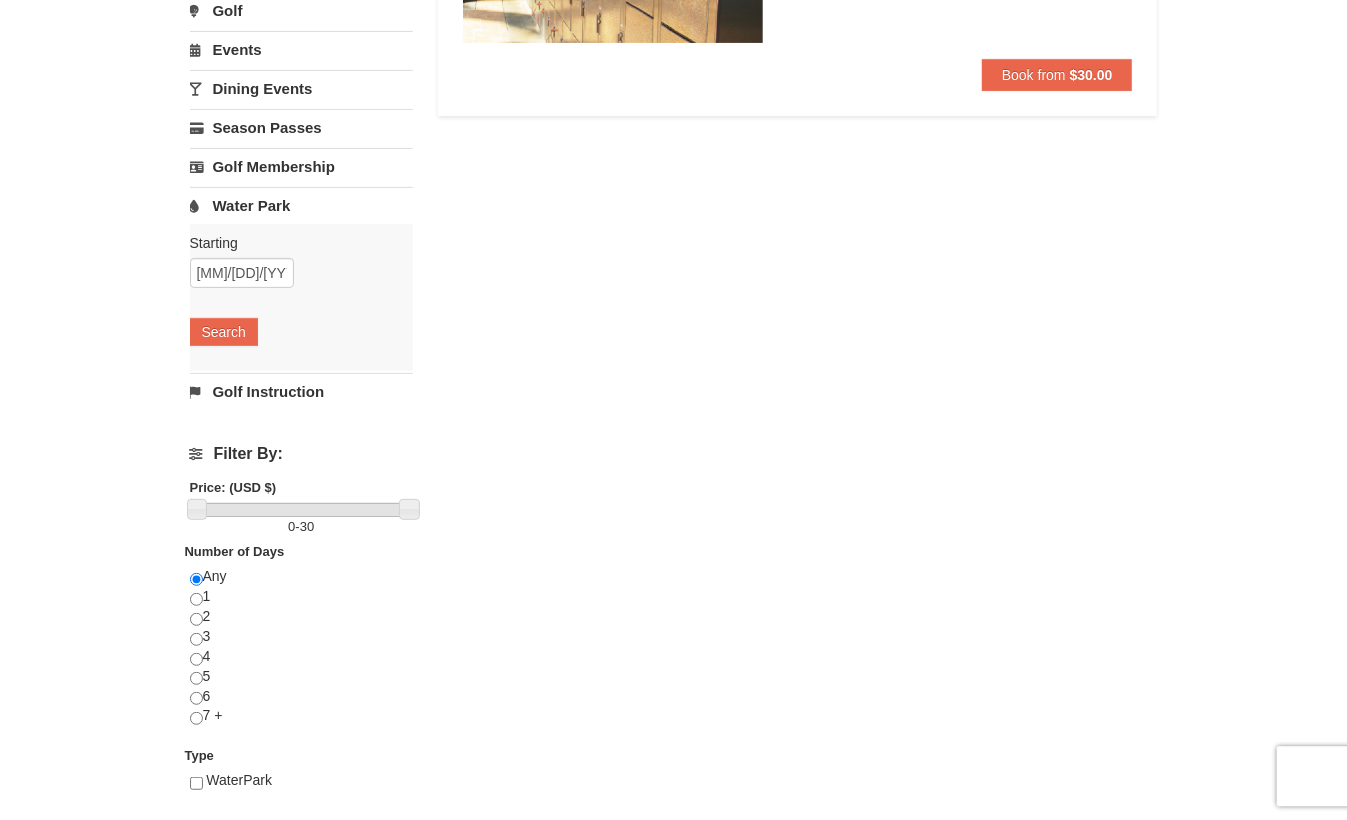 scroll, scrollTop: 367, scrollLeft: 0, axis: vertical 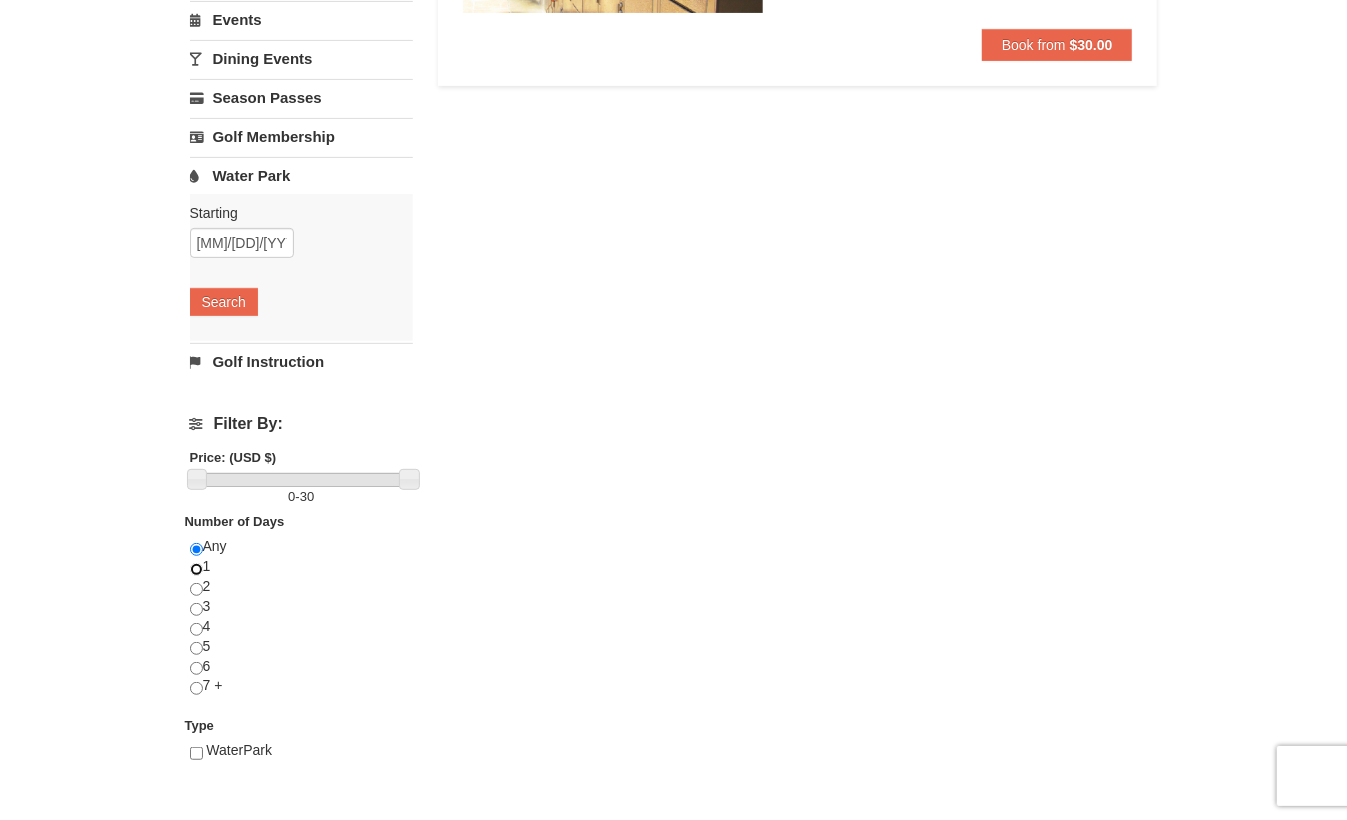 click at bounding box center [196, 569] 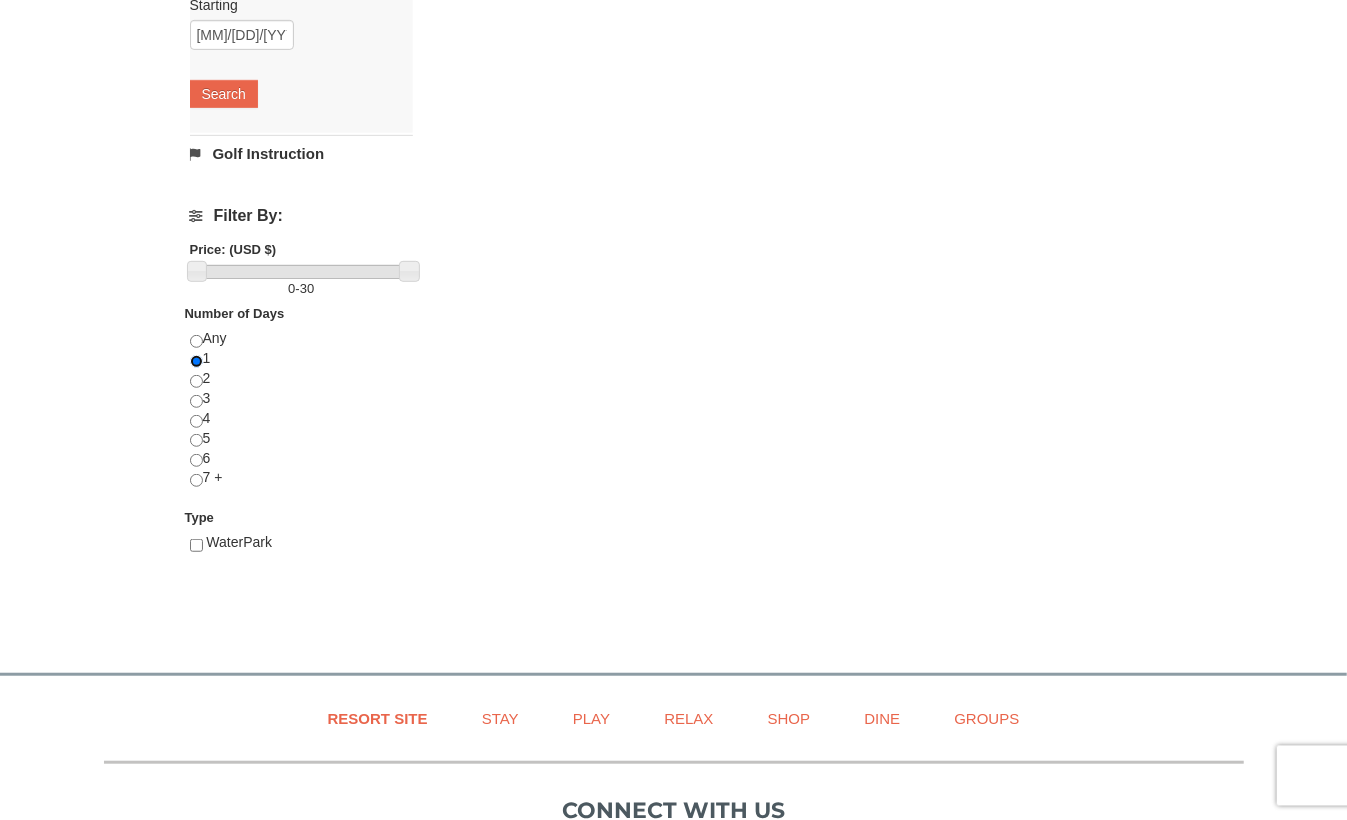scroll, scrollTop: 642, scrollLeft: 0, axis: vertical 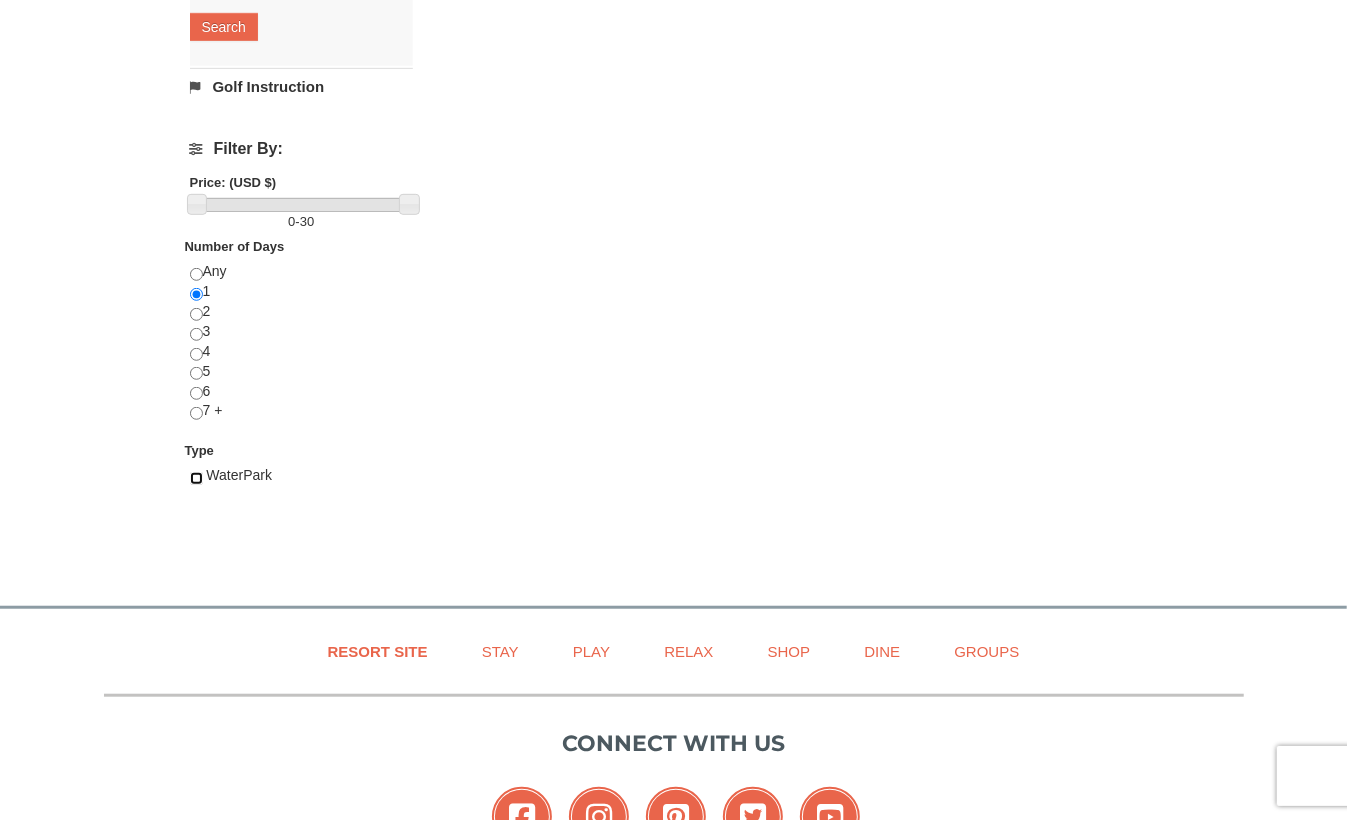 click at bounding box center [196, 478] 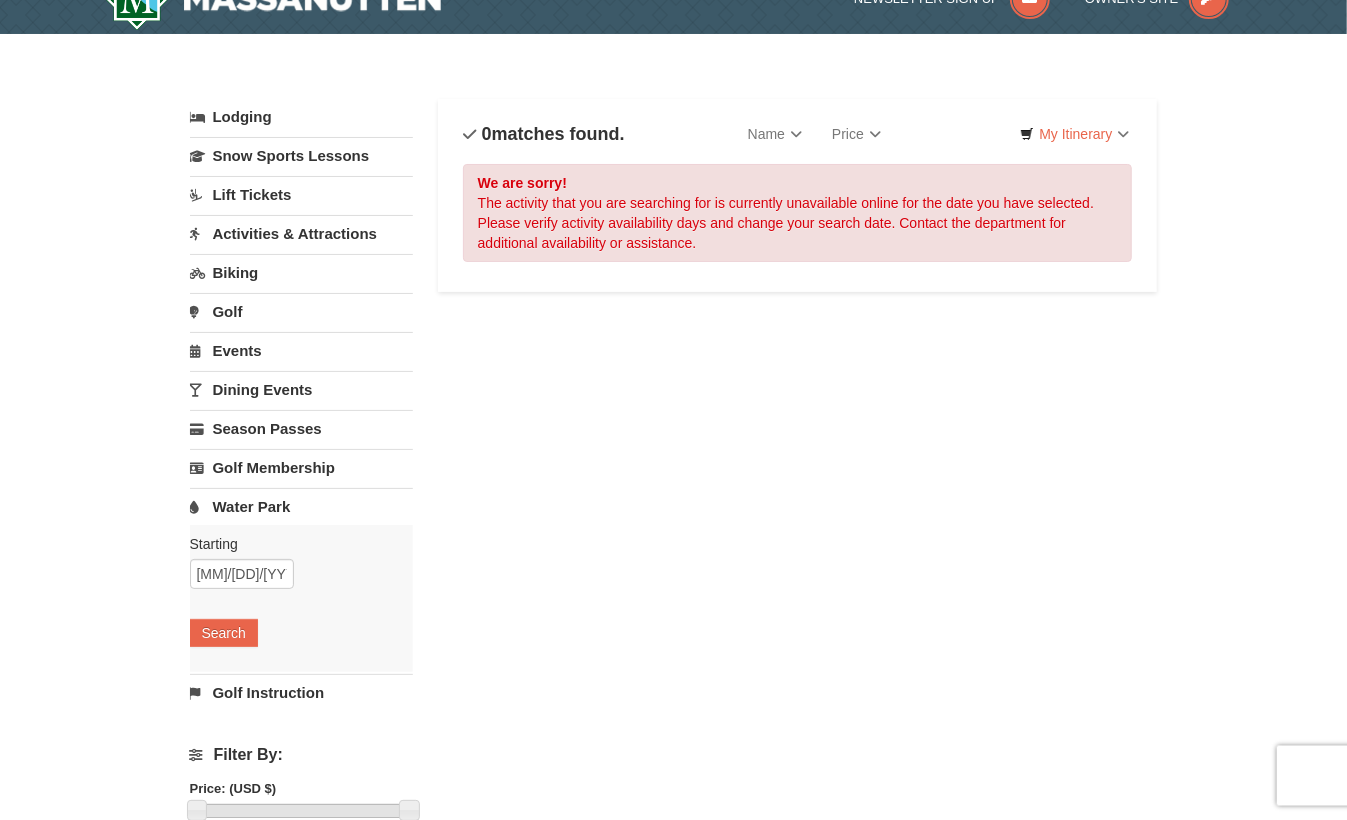 scroll, scrollTop: 91, scrollLeft: 0, axis: vertical 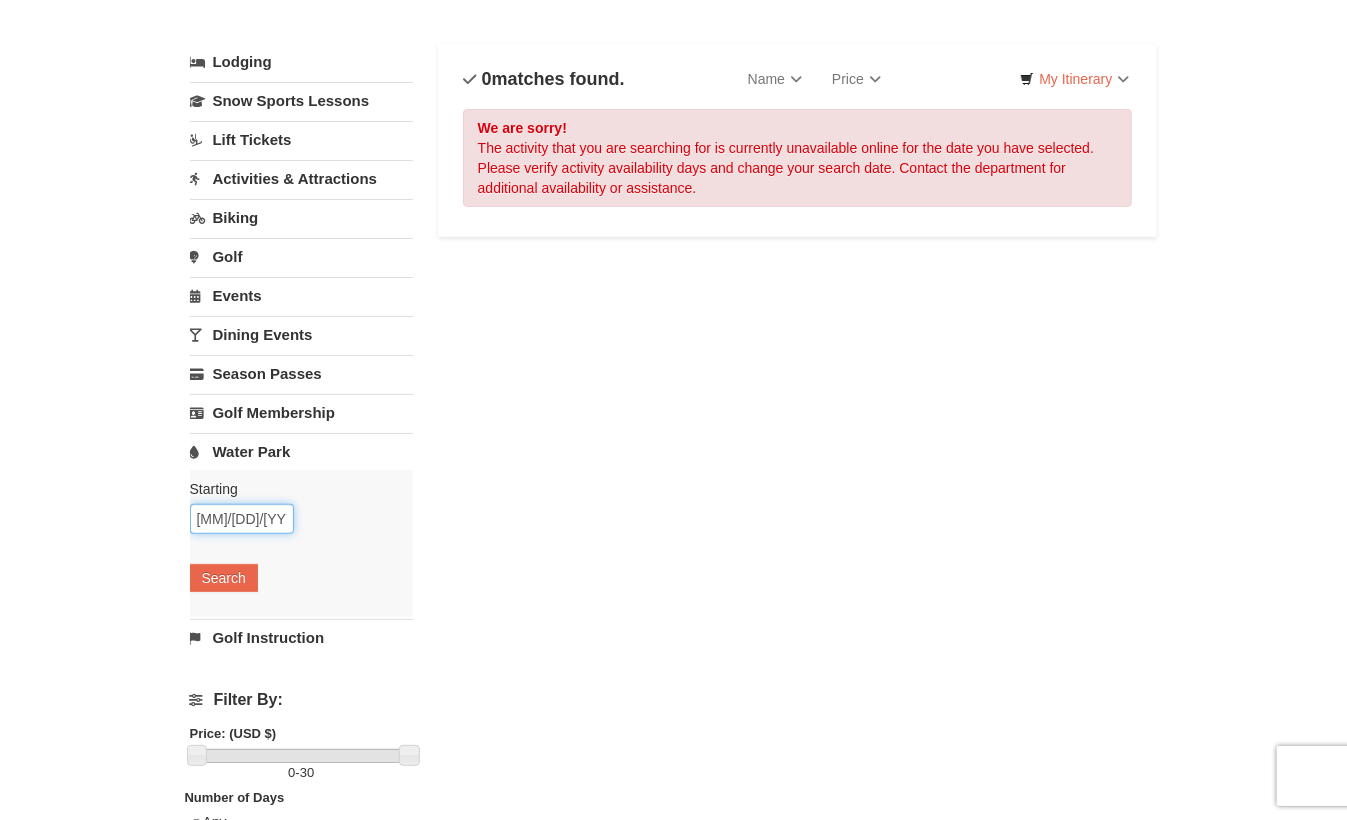 click on "12/20/2025" at bounding box center [242, 519] 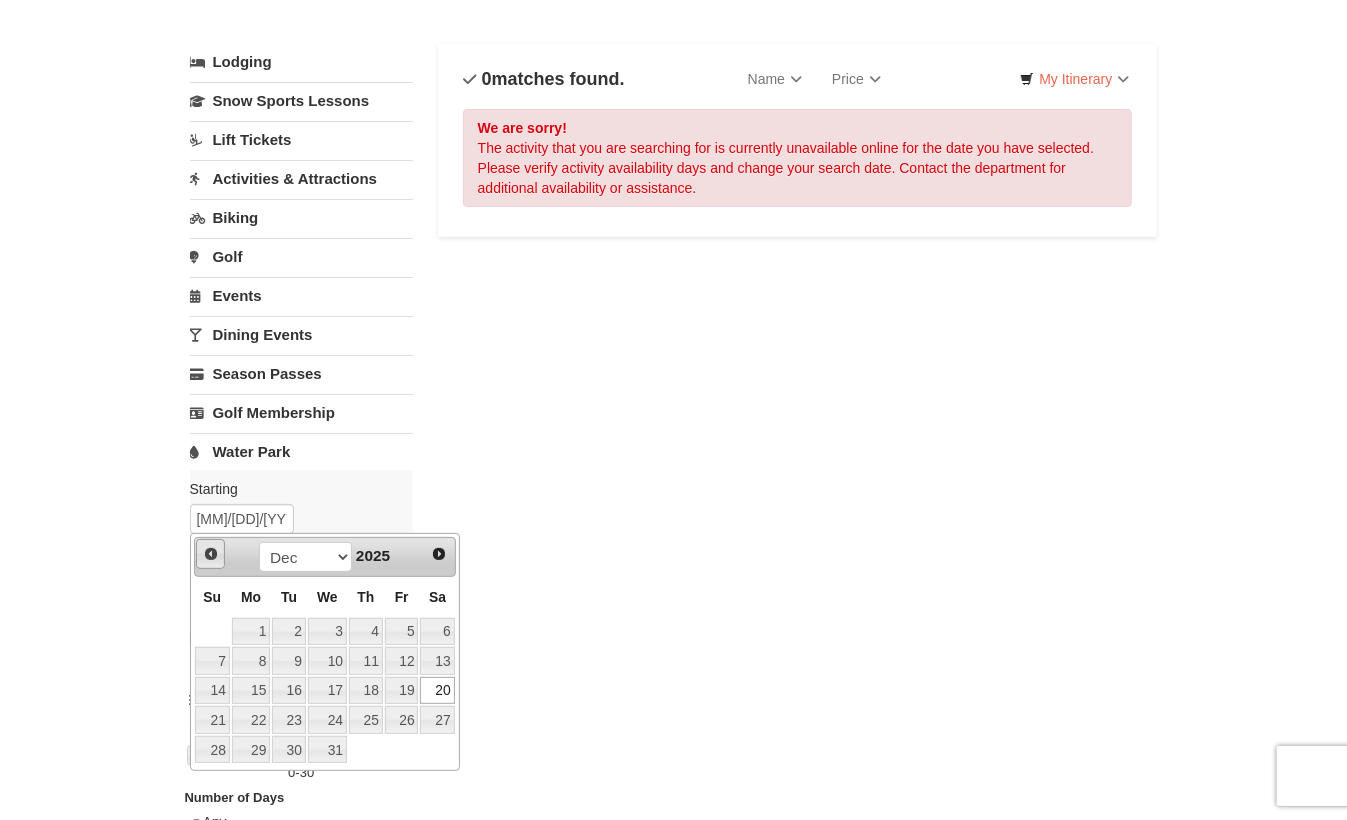 click on "Prev" at bounding box center [211, 554] 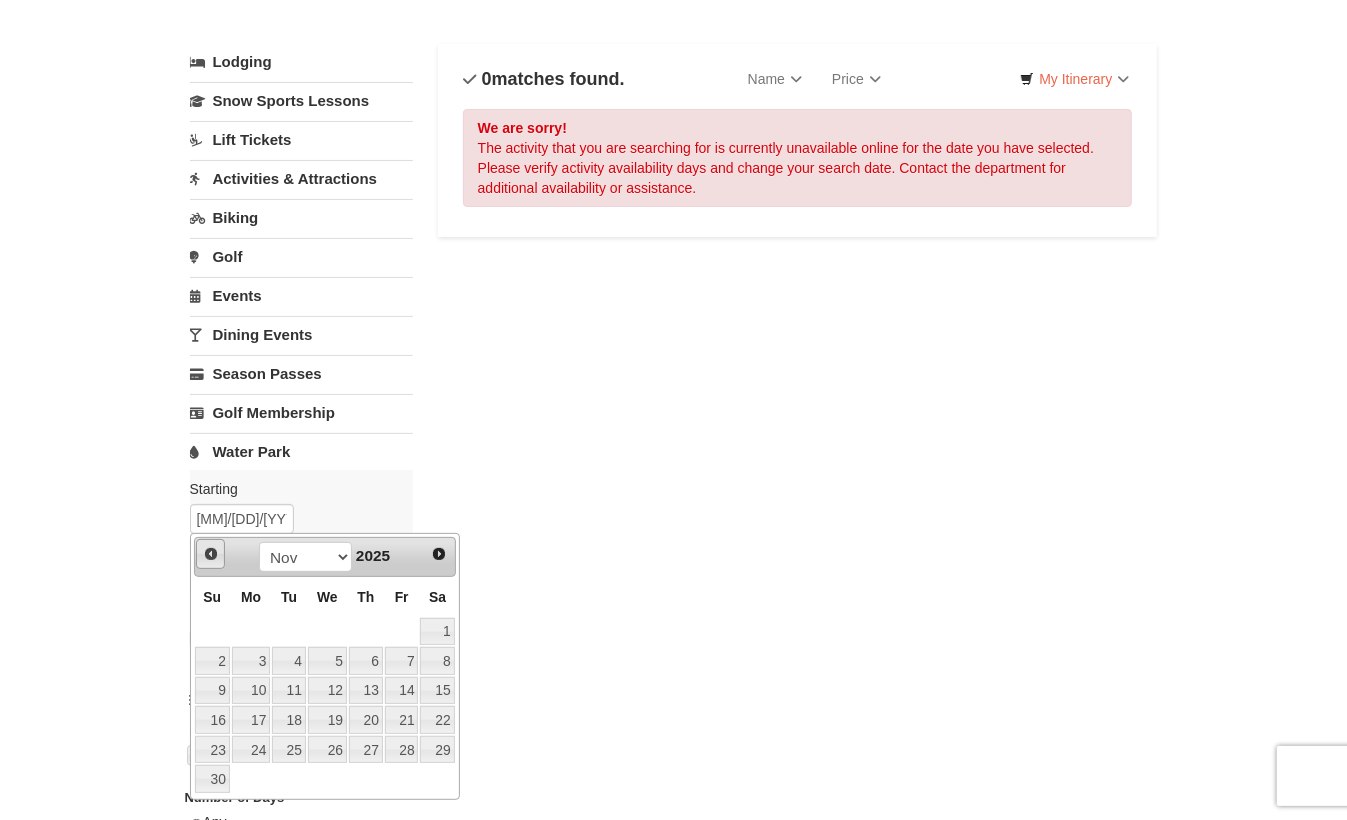 click on "Prev" at bounding box center (211, 554) 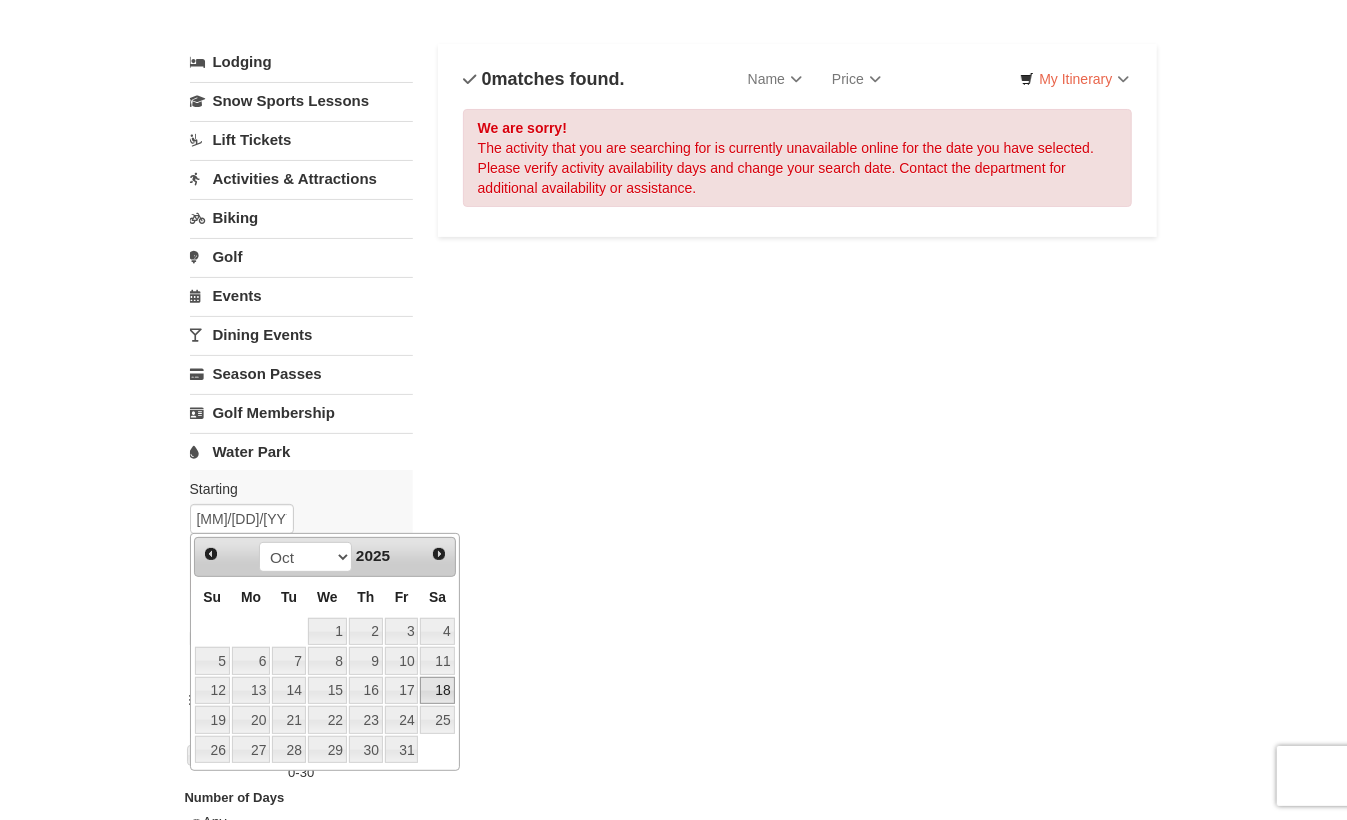click on "18" at bounding box center [437, 691] 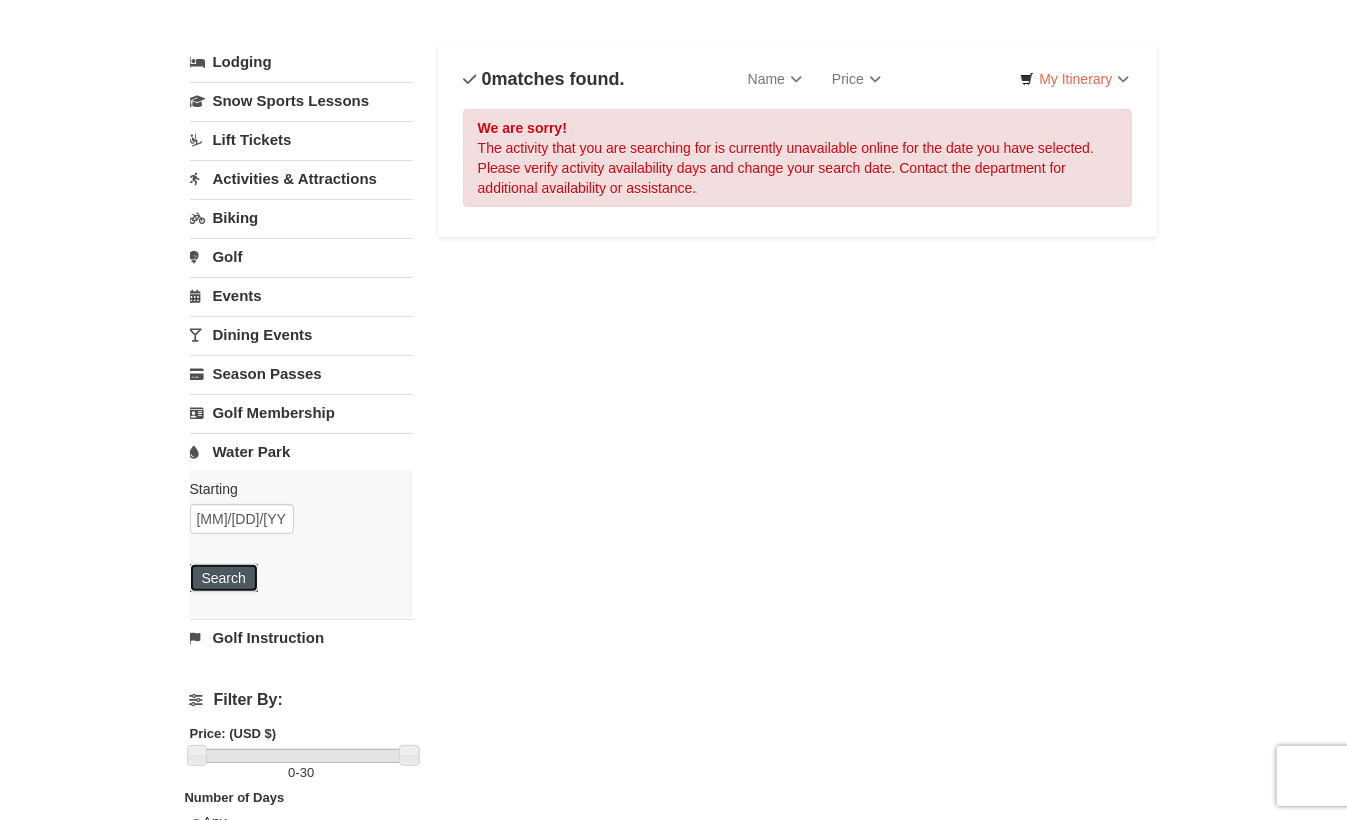 click on "Search" at bounding box center [224, 578] 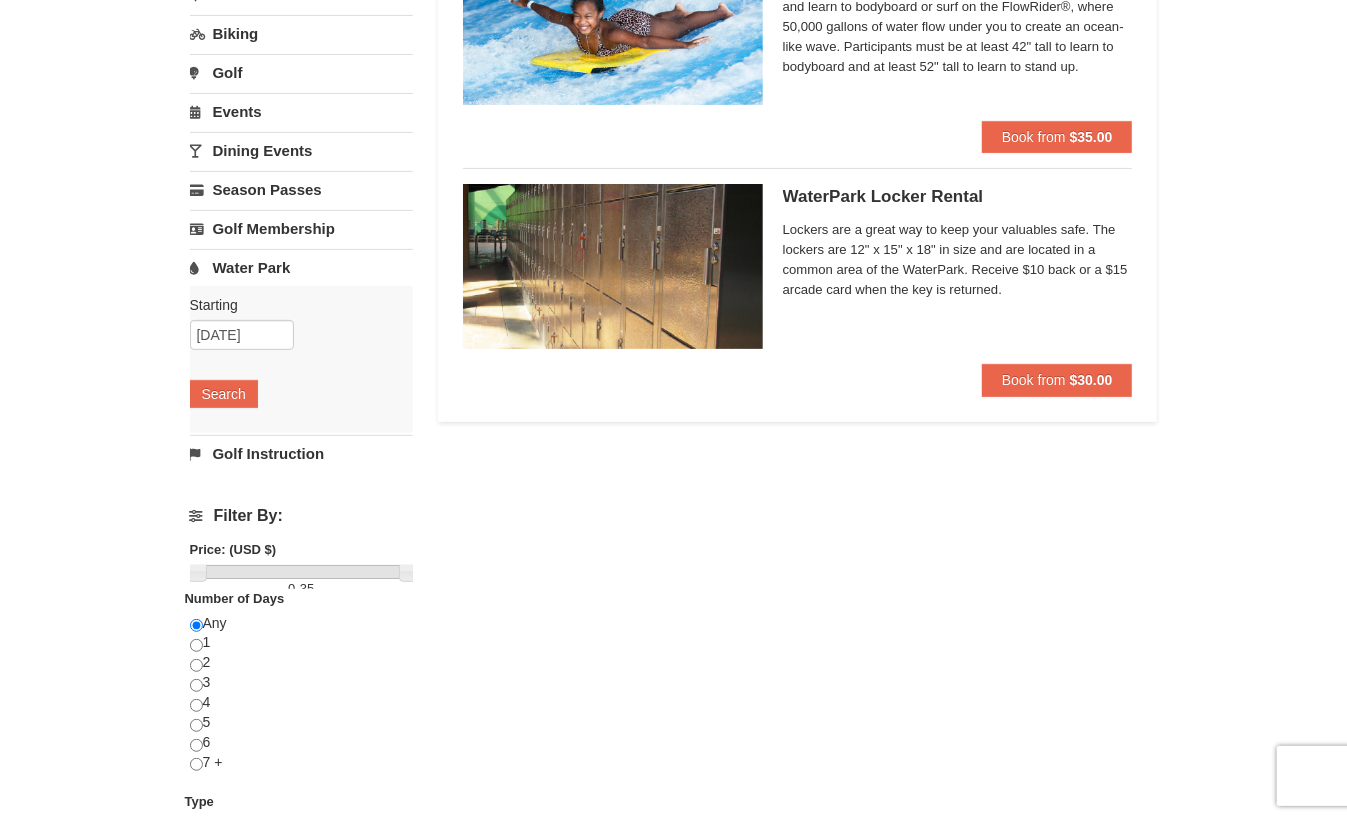scroll, scrollTop: 367, scrollLeft: 0, axis: vertical 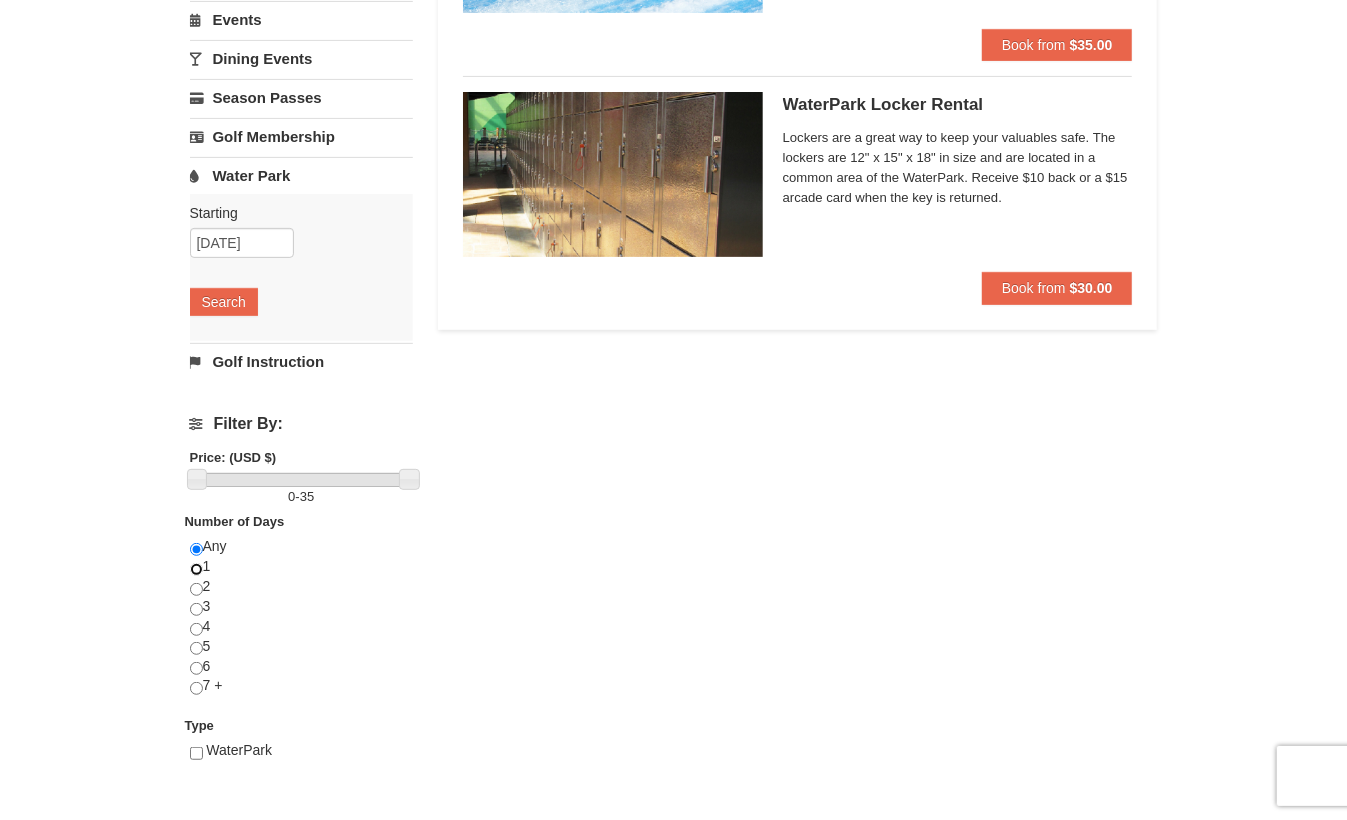 click at bounding box center [196, 569] 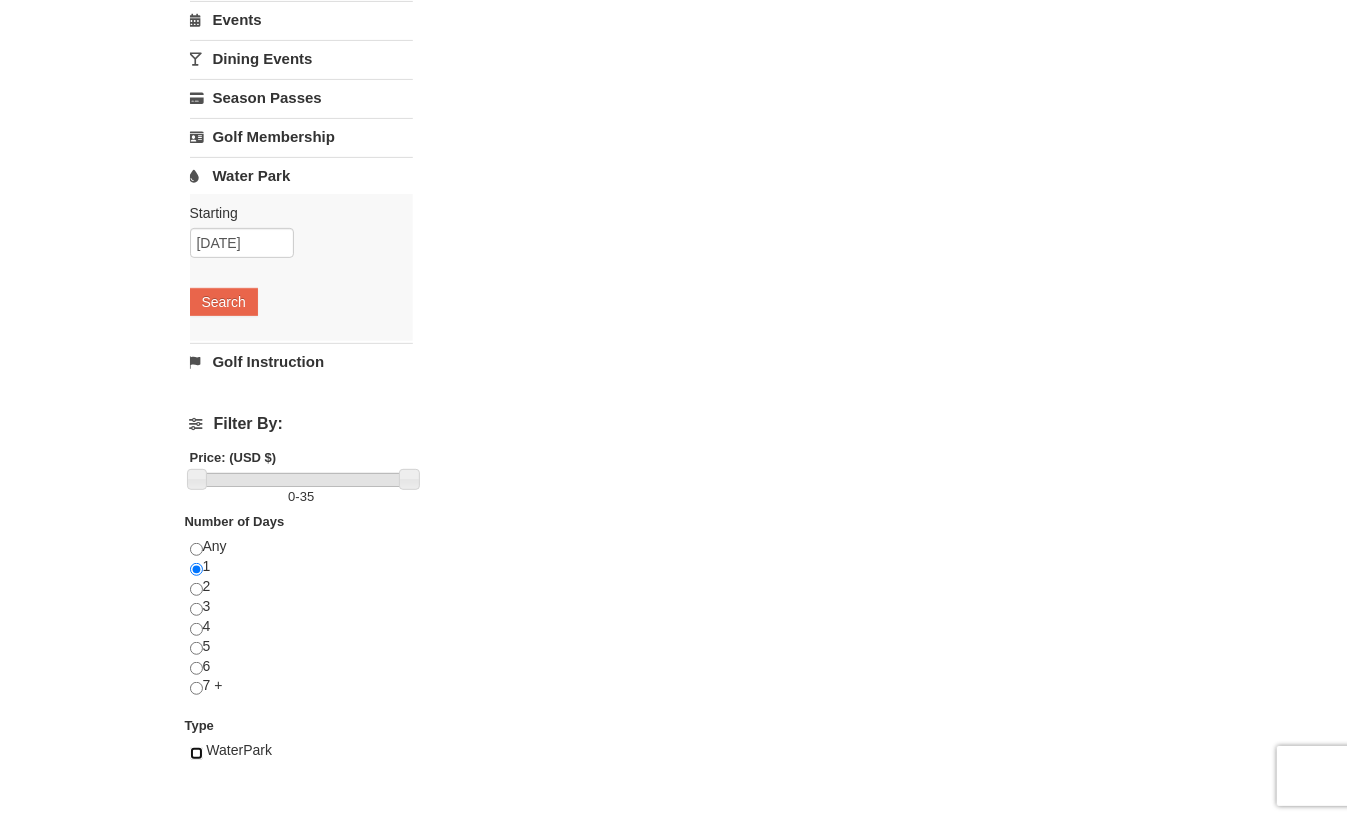 click at bounding box center [196, 753] 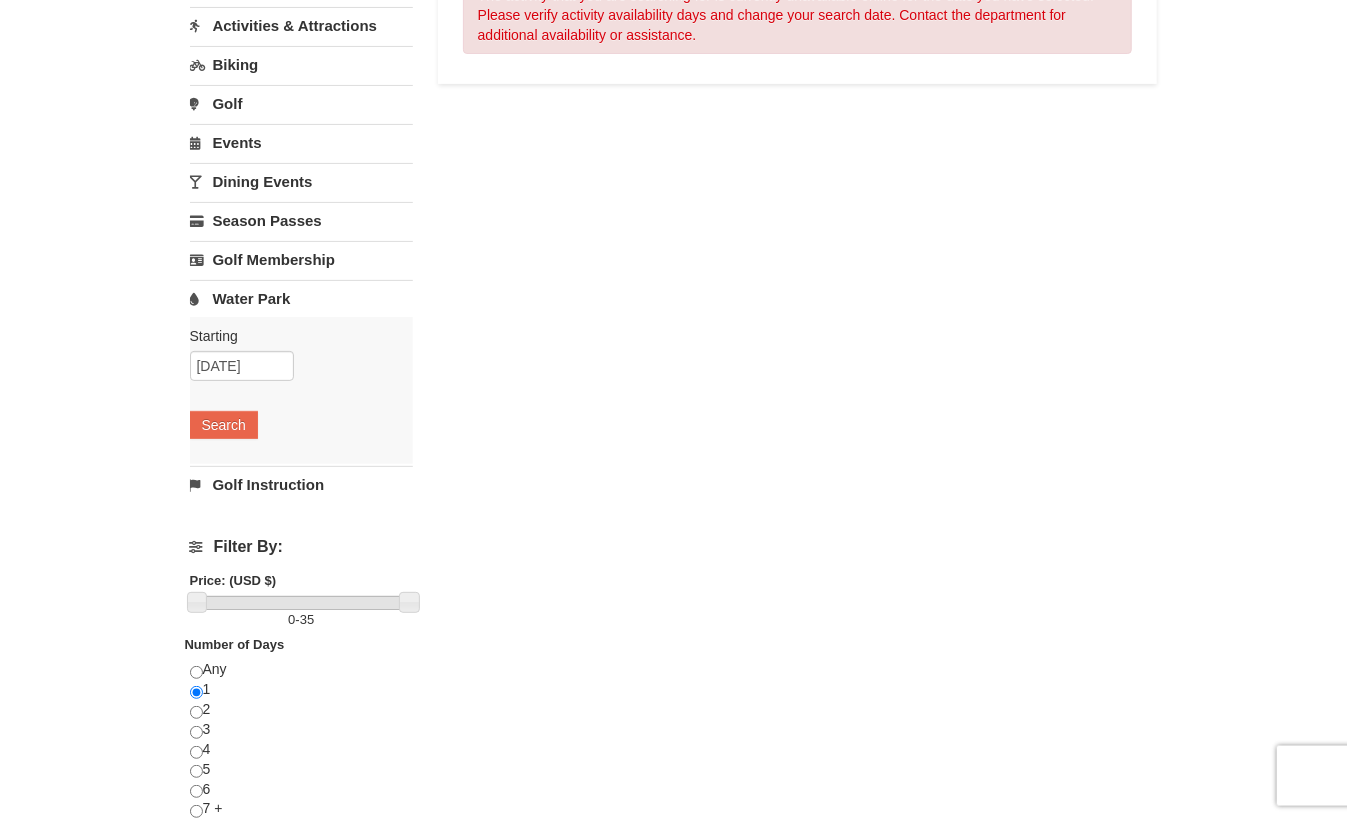 scroll, scrollTop: 275, scrollLeft: 0, axis: vertical 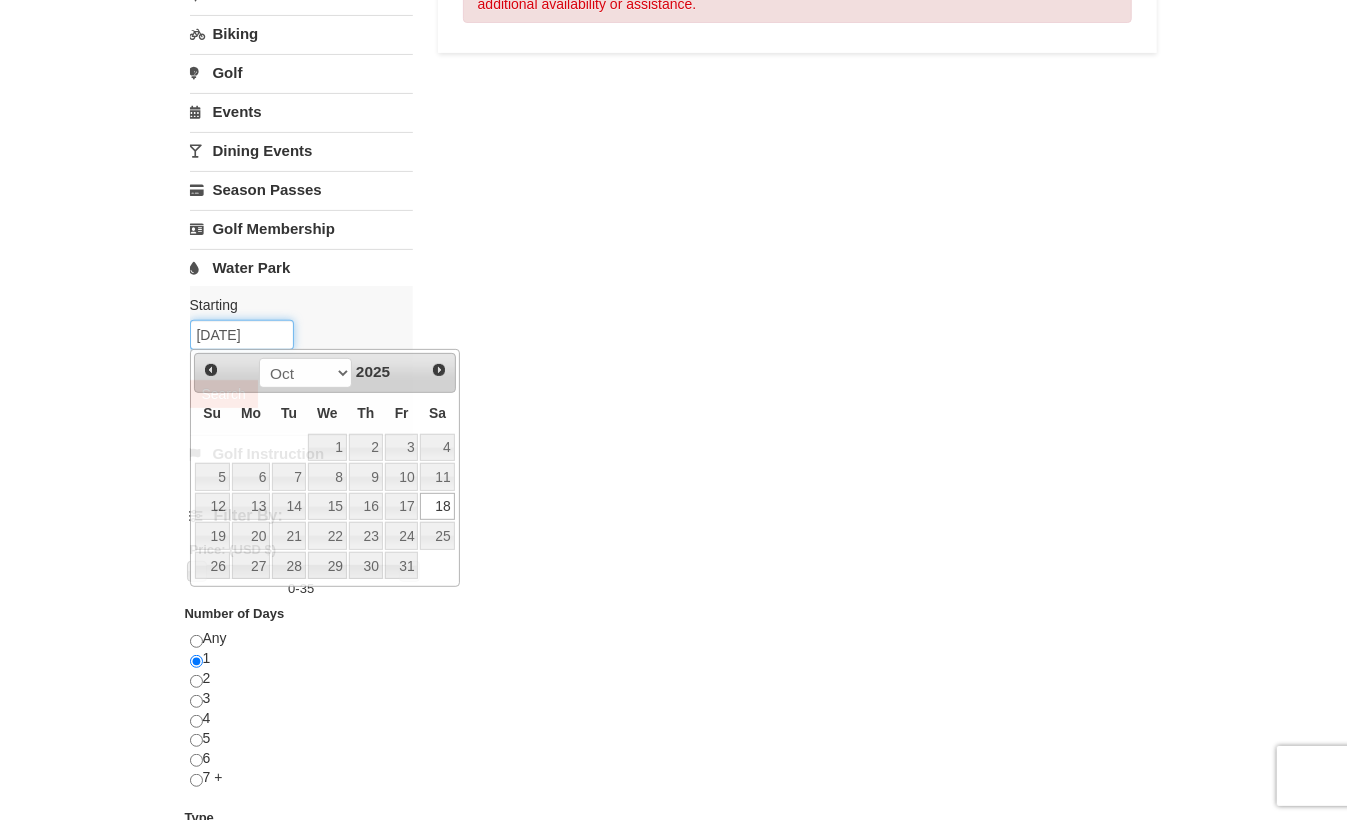 click on "[DATE]" at bounding box center (242, 335) 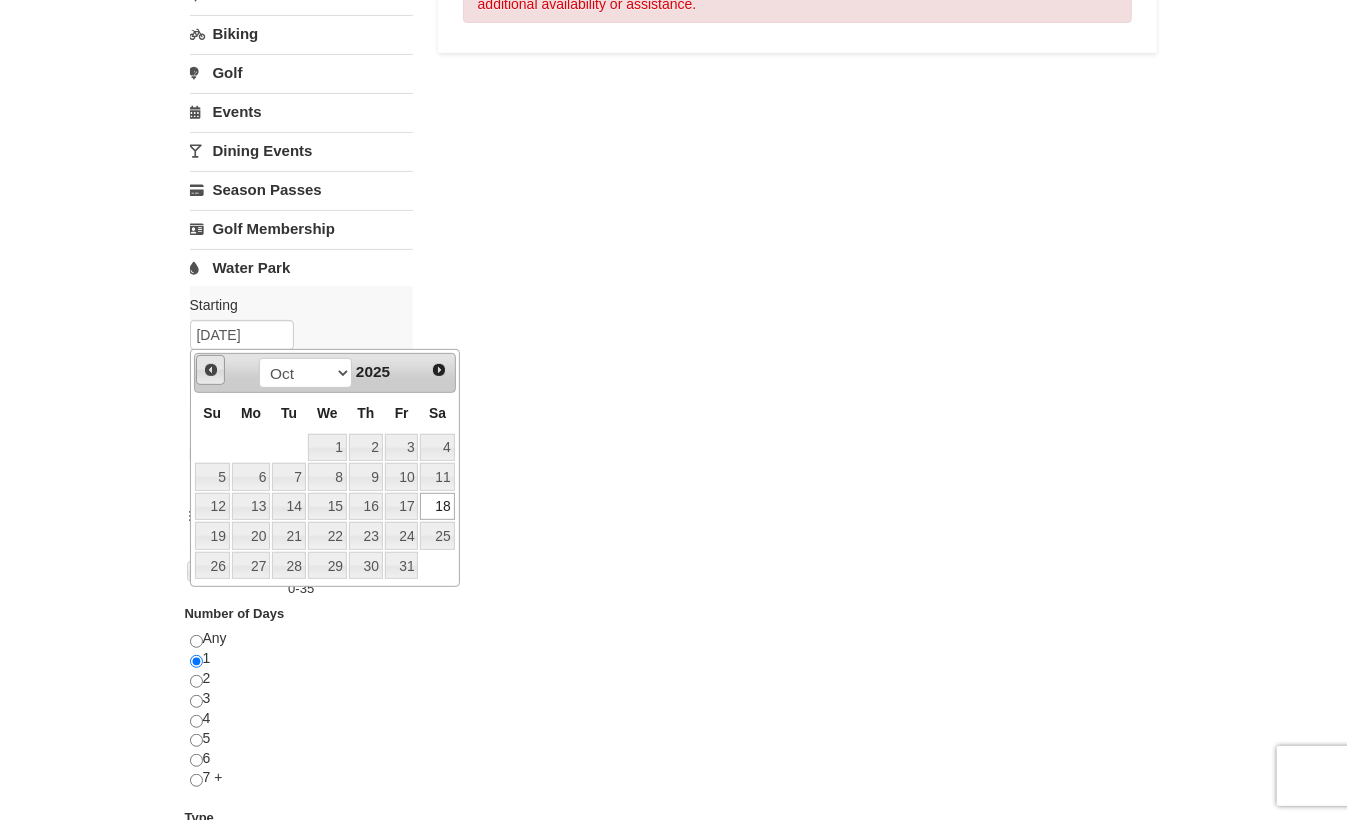 click on "Prev" at bounding box center [211, 370] 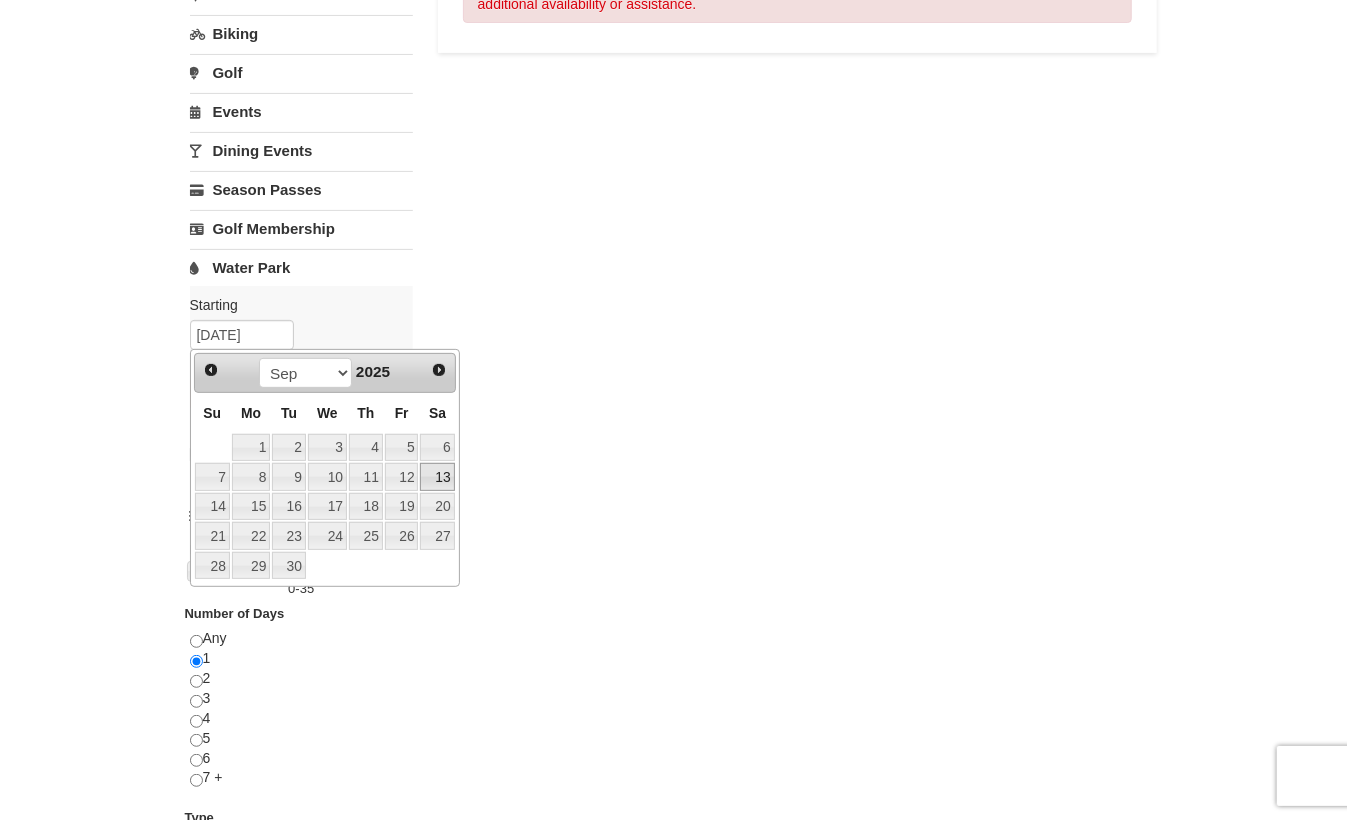 click on "13" at bounding box center (437, 477) 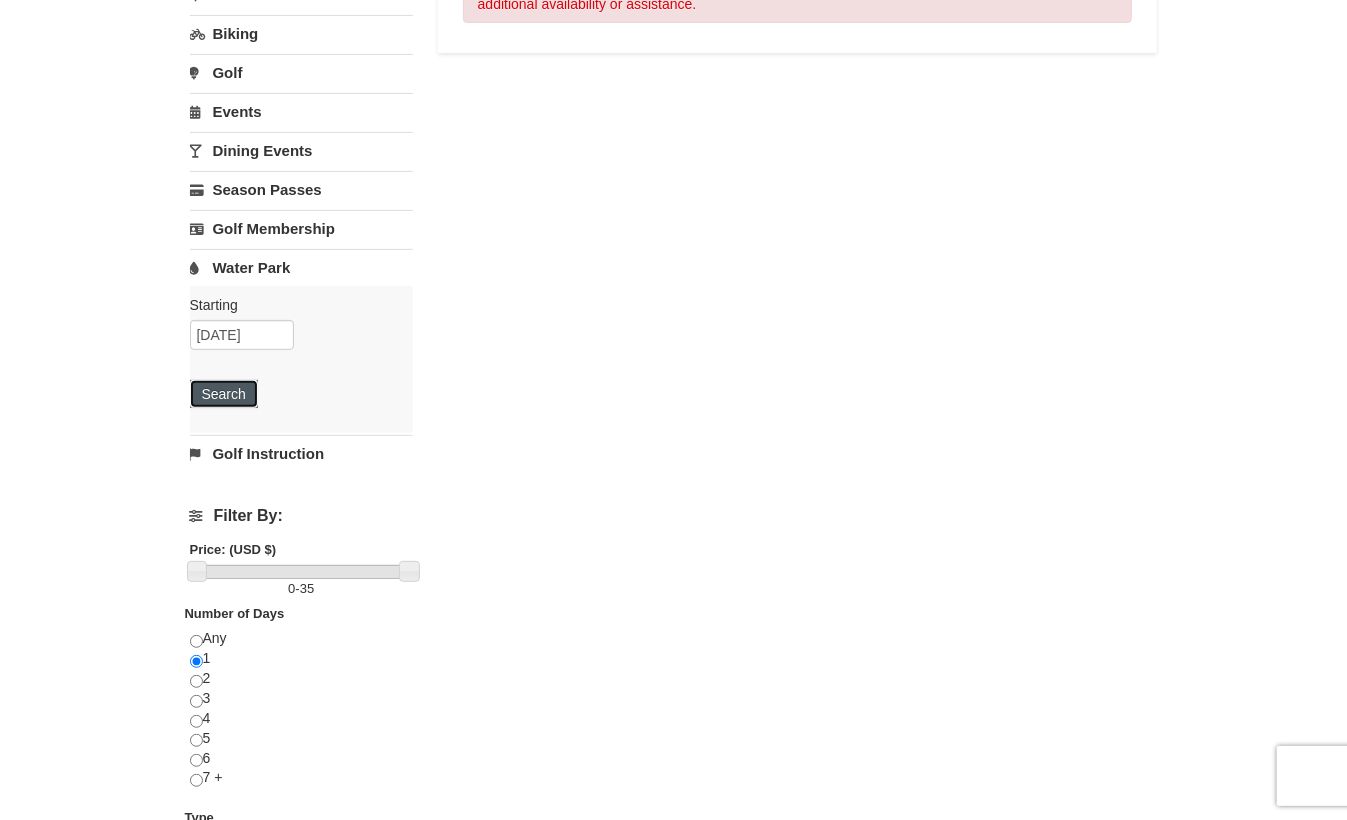 click on "Search" at bounding box center (224, 394) 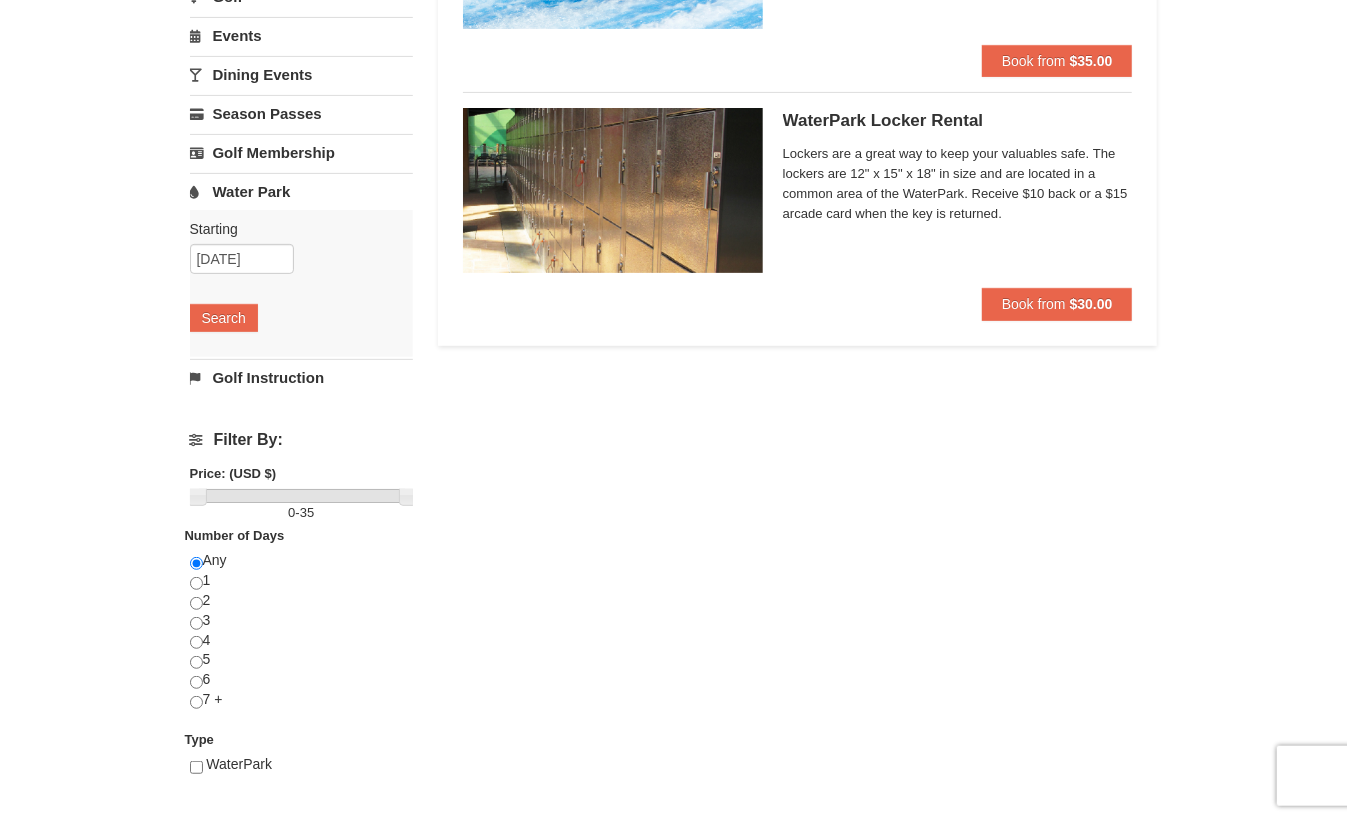 scroll, scrollTop: 459, scrollLeft: 0, axis: vertical 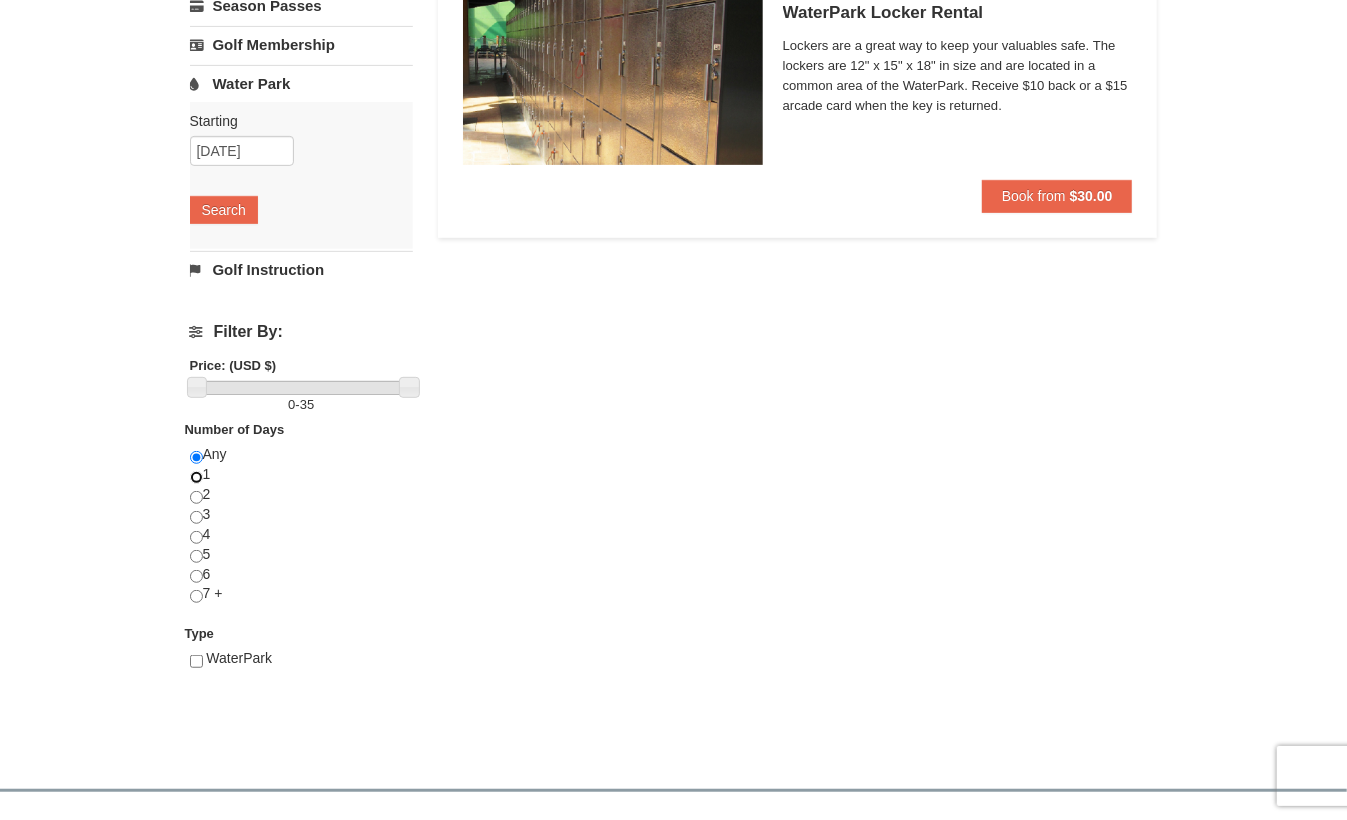 click at bounding box center (196, 477) 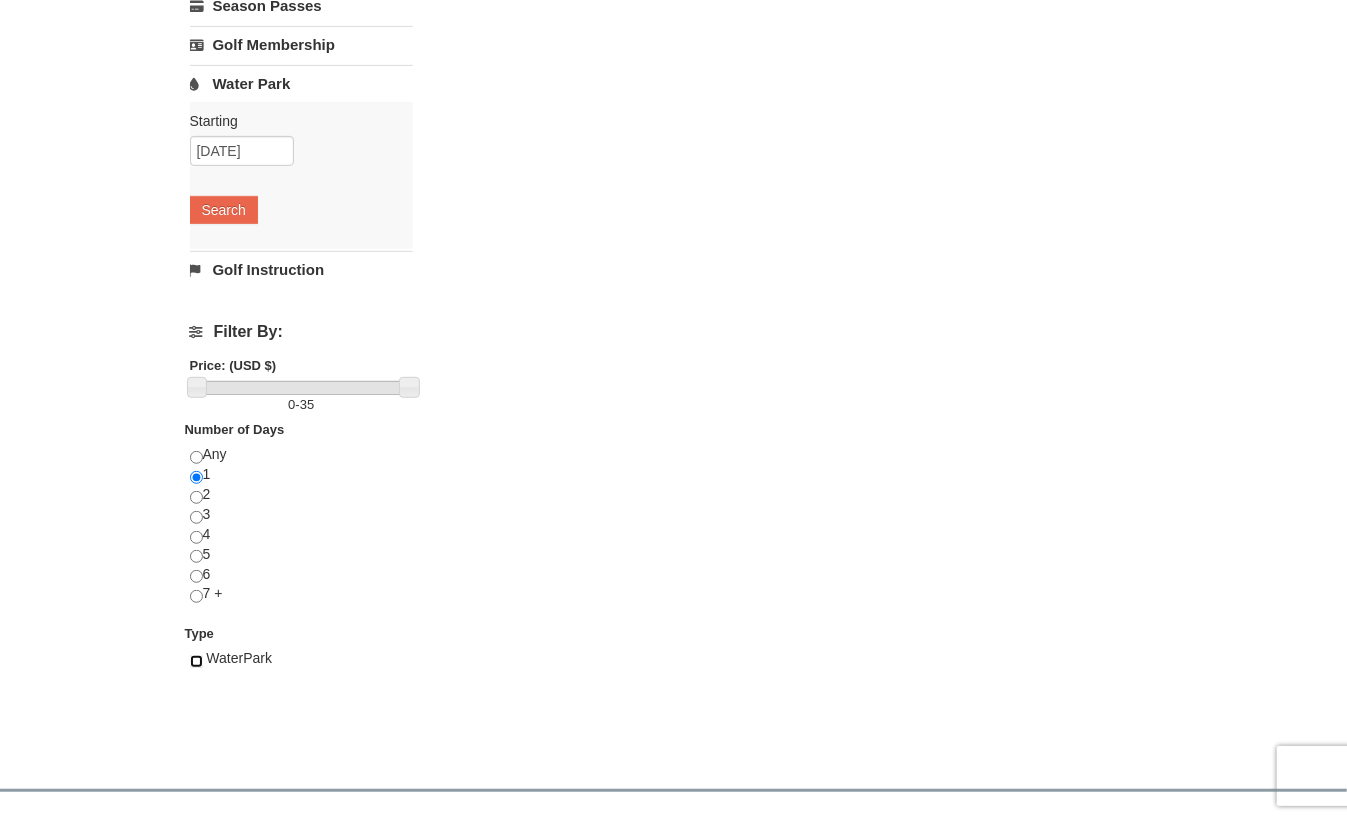 click at bounding box center (196, 661) 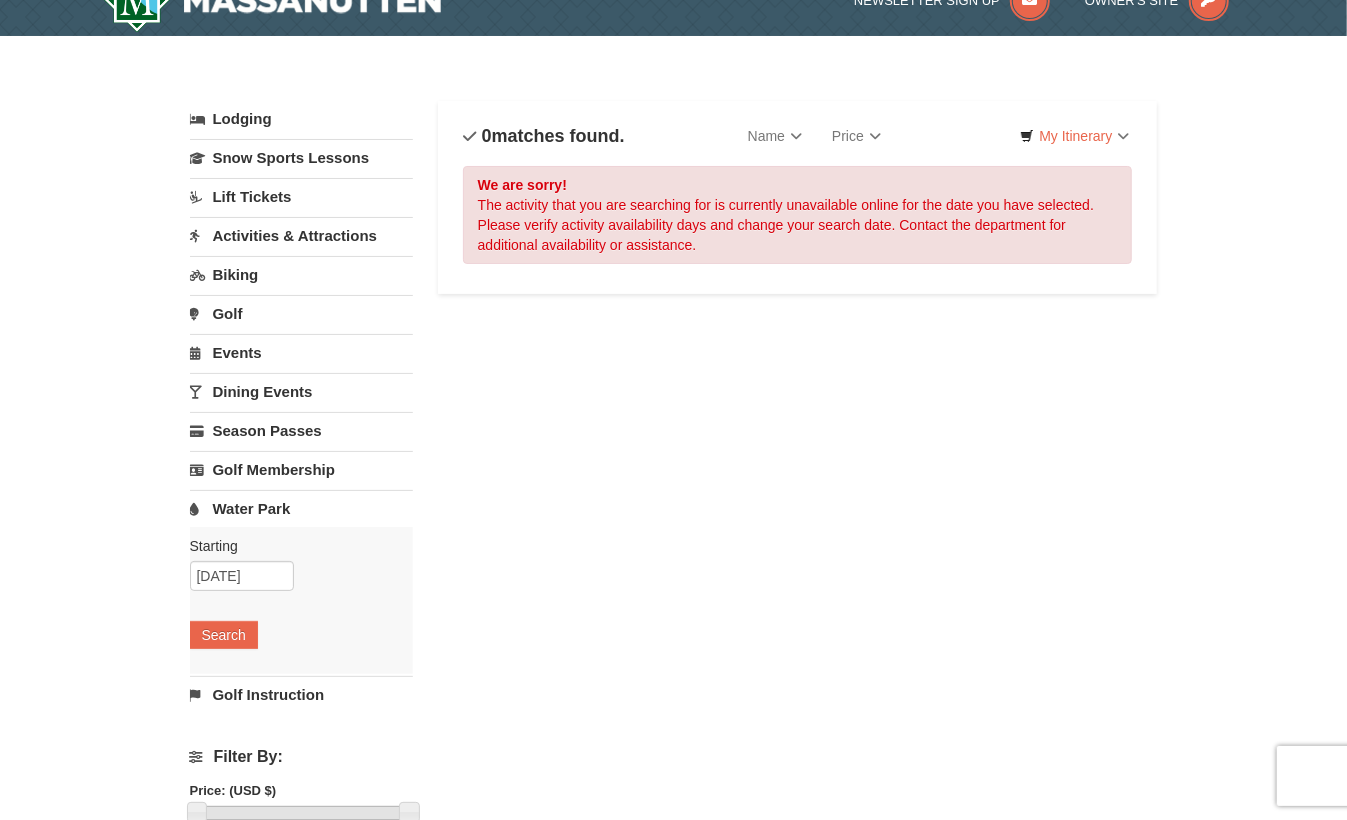 scroll, scrollTop: 0, scrollLeft: 0, axis: both 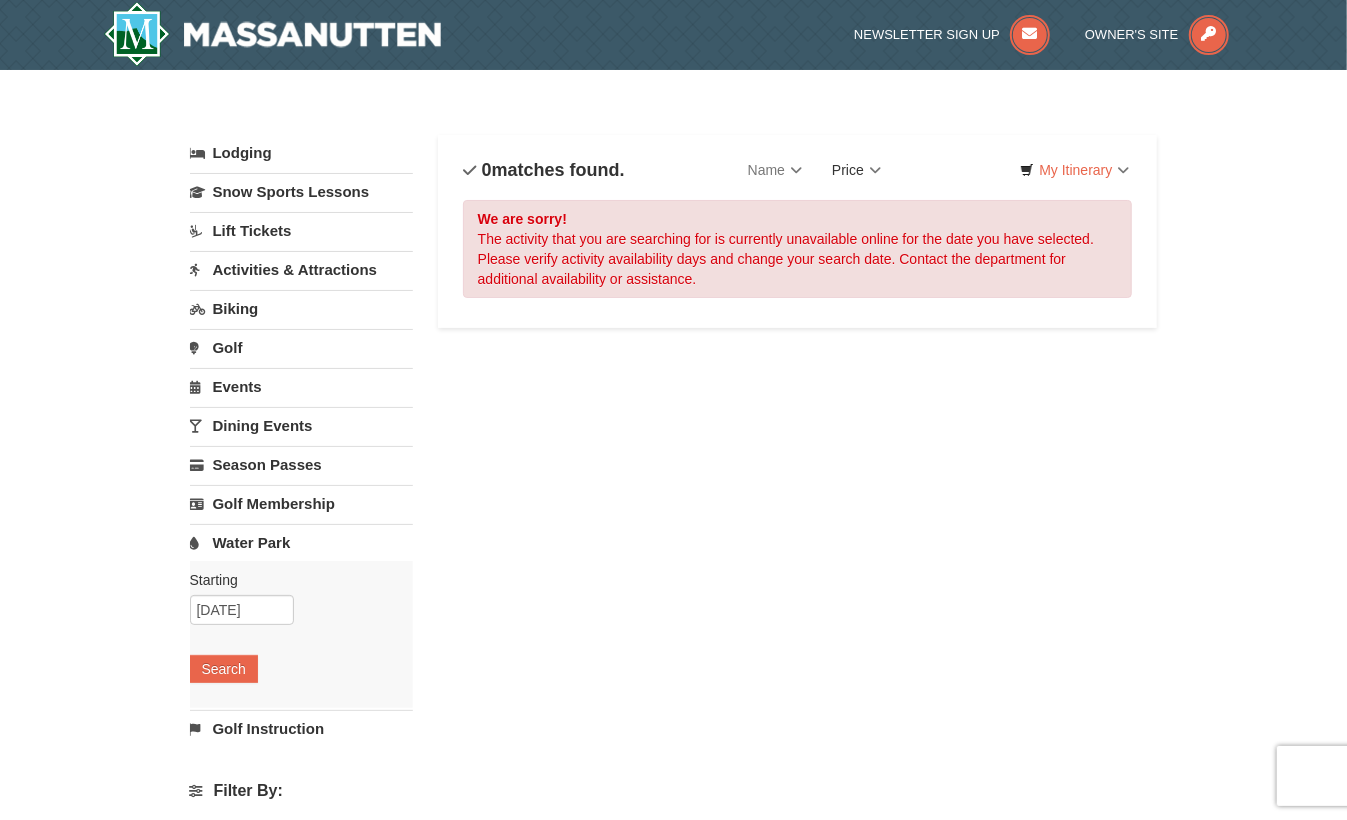 click on "Price" at bounding box center [856, 170] 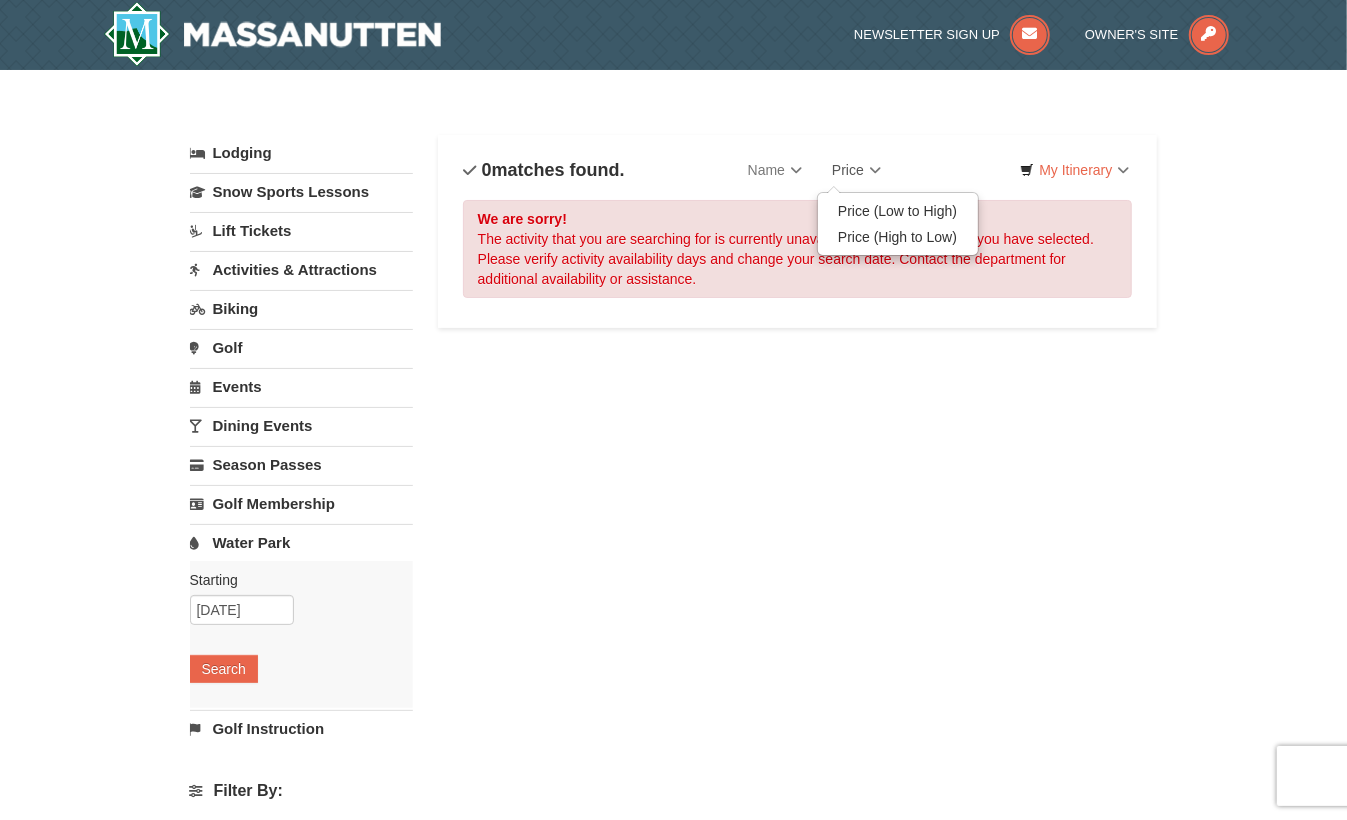 click on "Price" at bounding box center (856, 170) 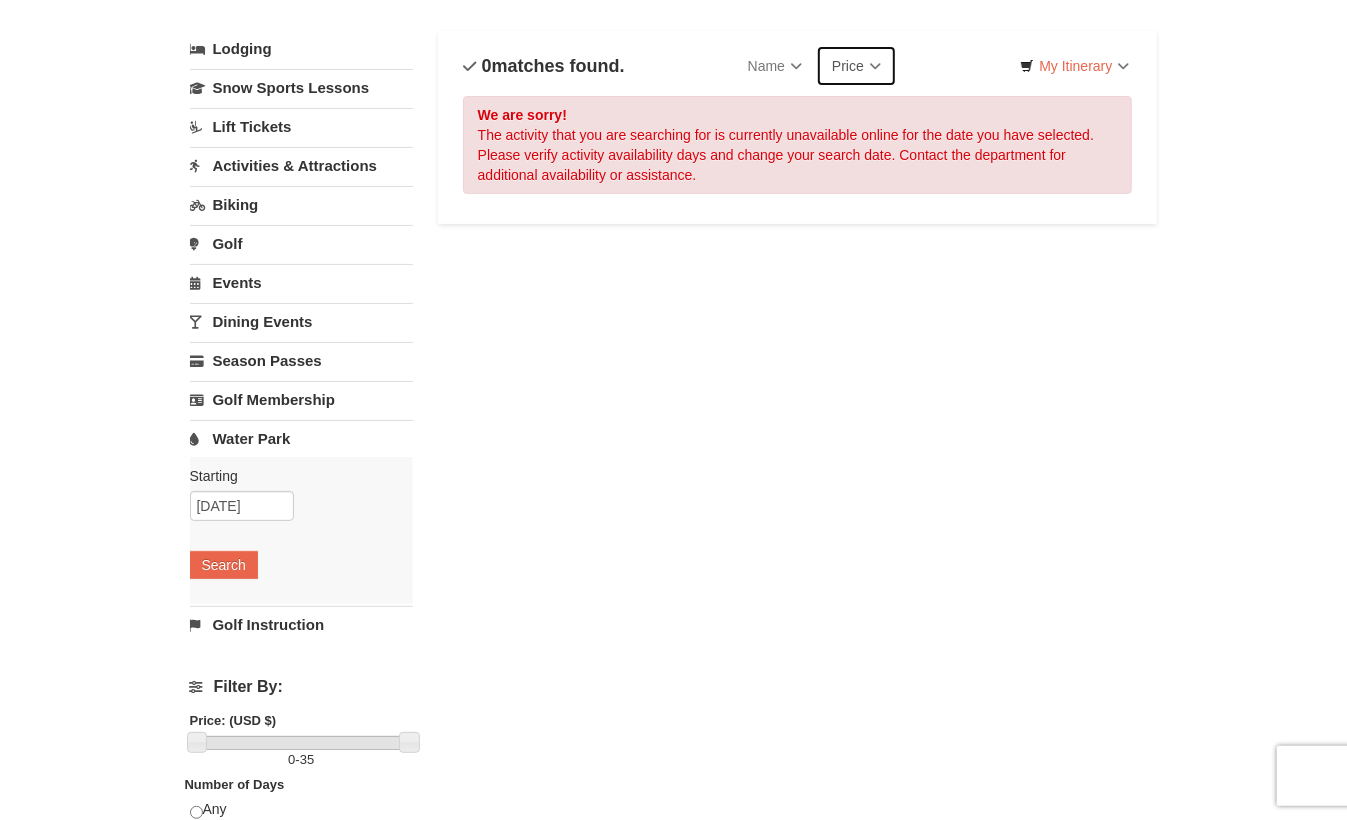 scroll, scrollTop: 183, scrollLeft: 0, axis: vertical 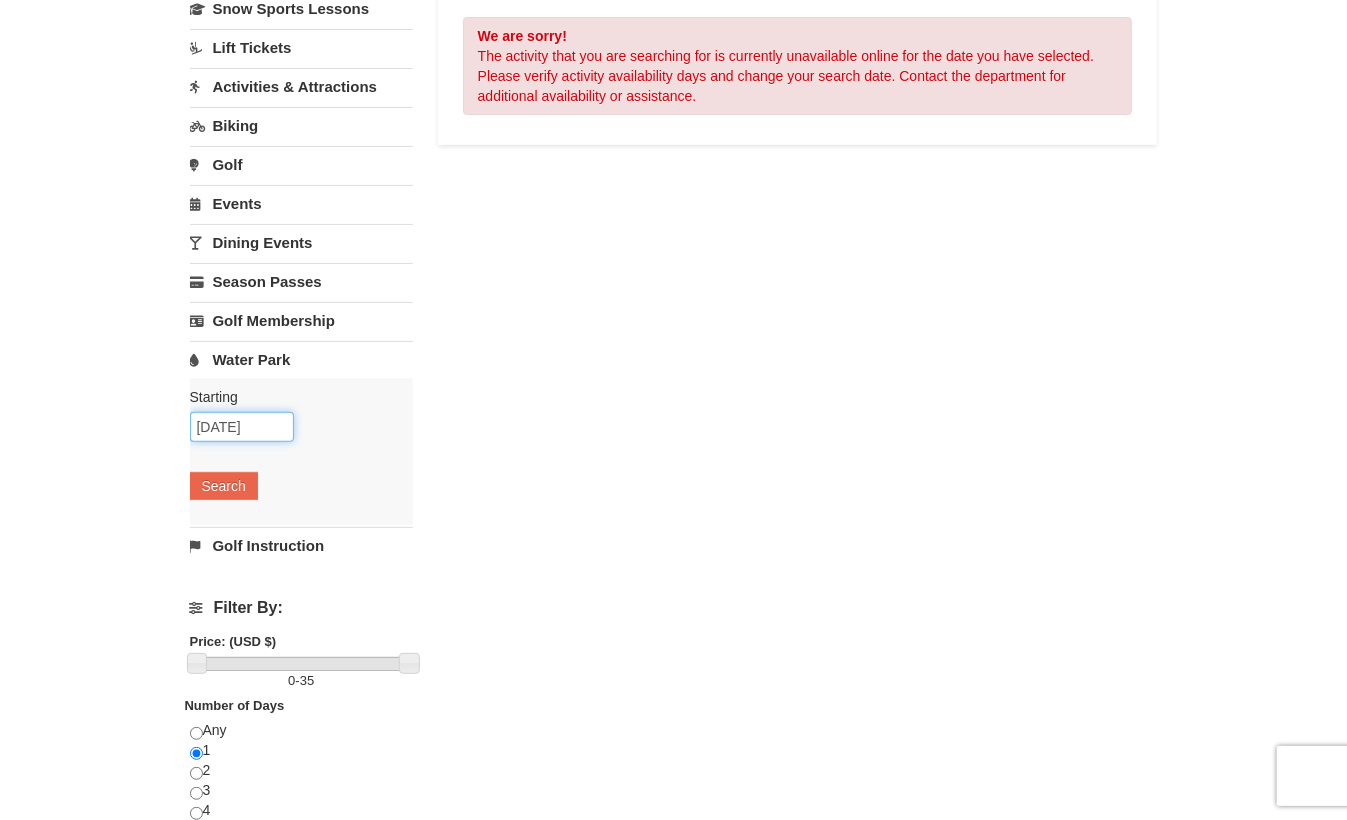click on "09/13/2025" at bounding box center (242, 427) 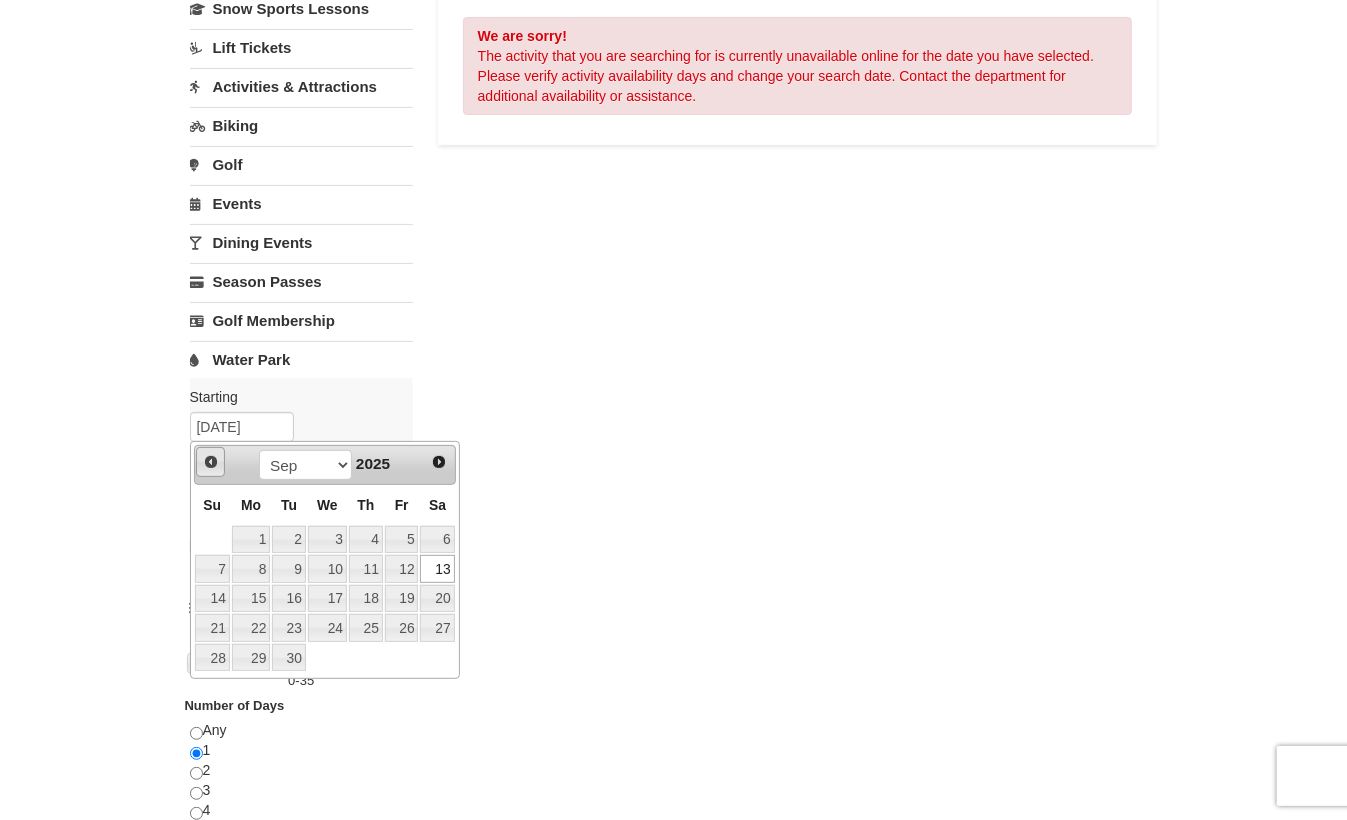 click on "Prev" at bounding box center [211, 462] 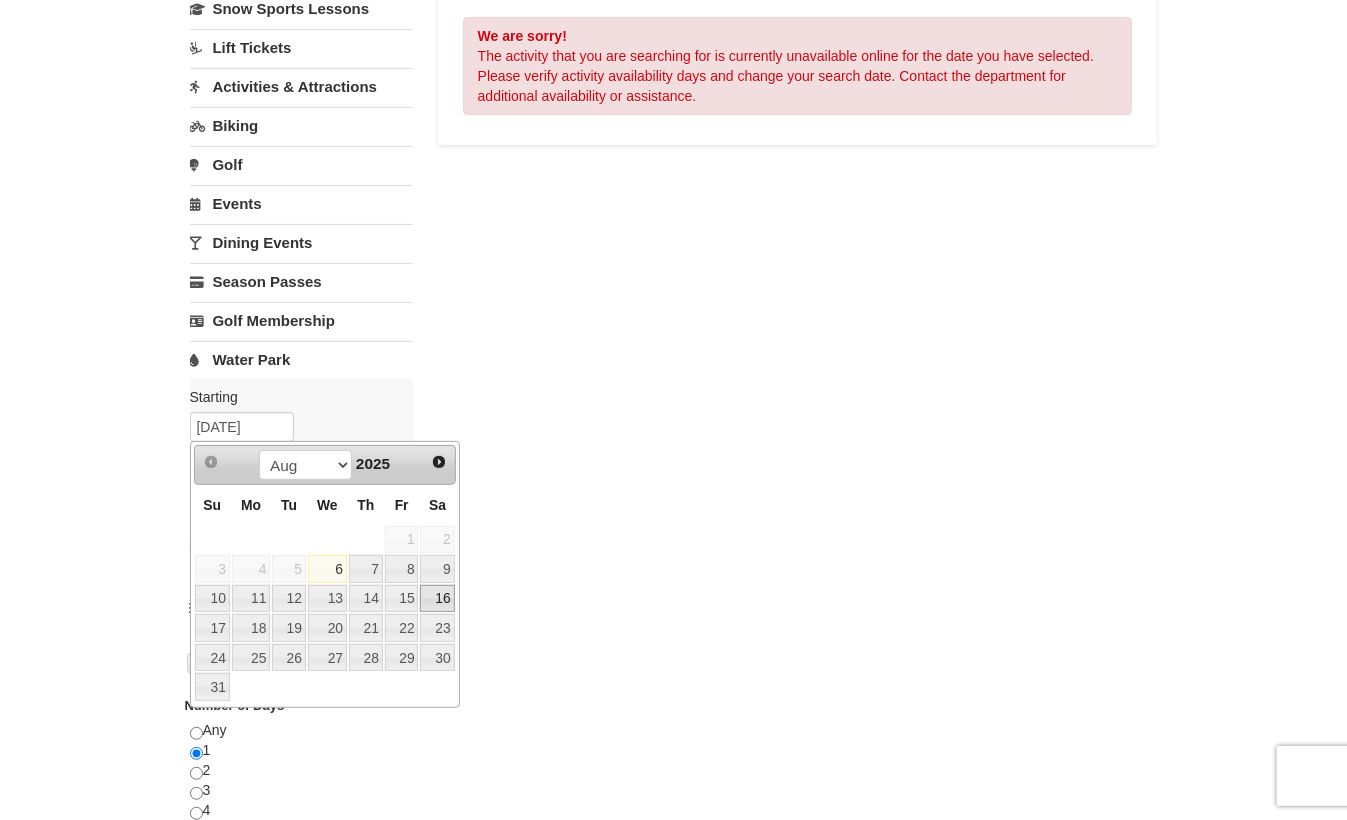 click on "16" at bounding box center (437, 599) 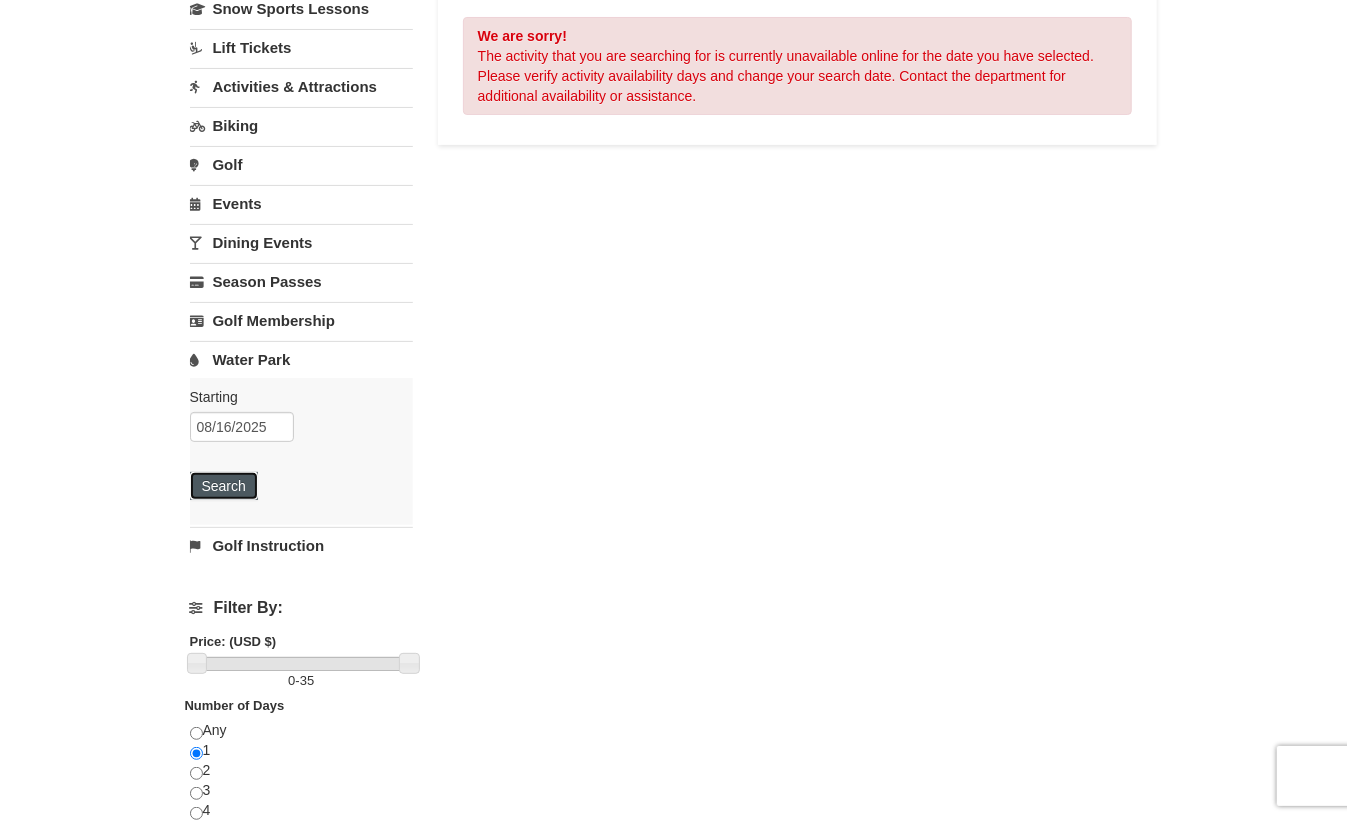 click on "Search" at bounding box center [224, 486] 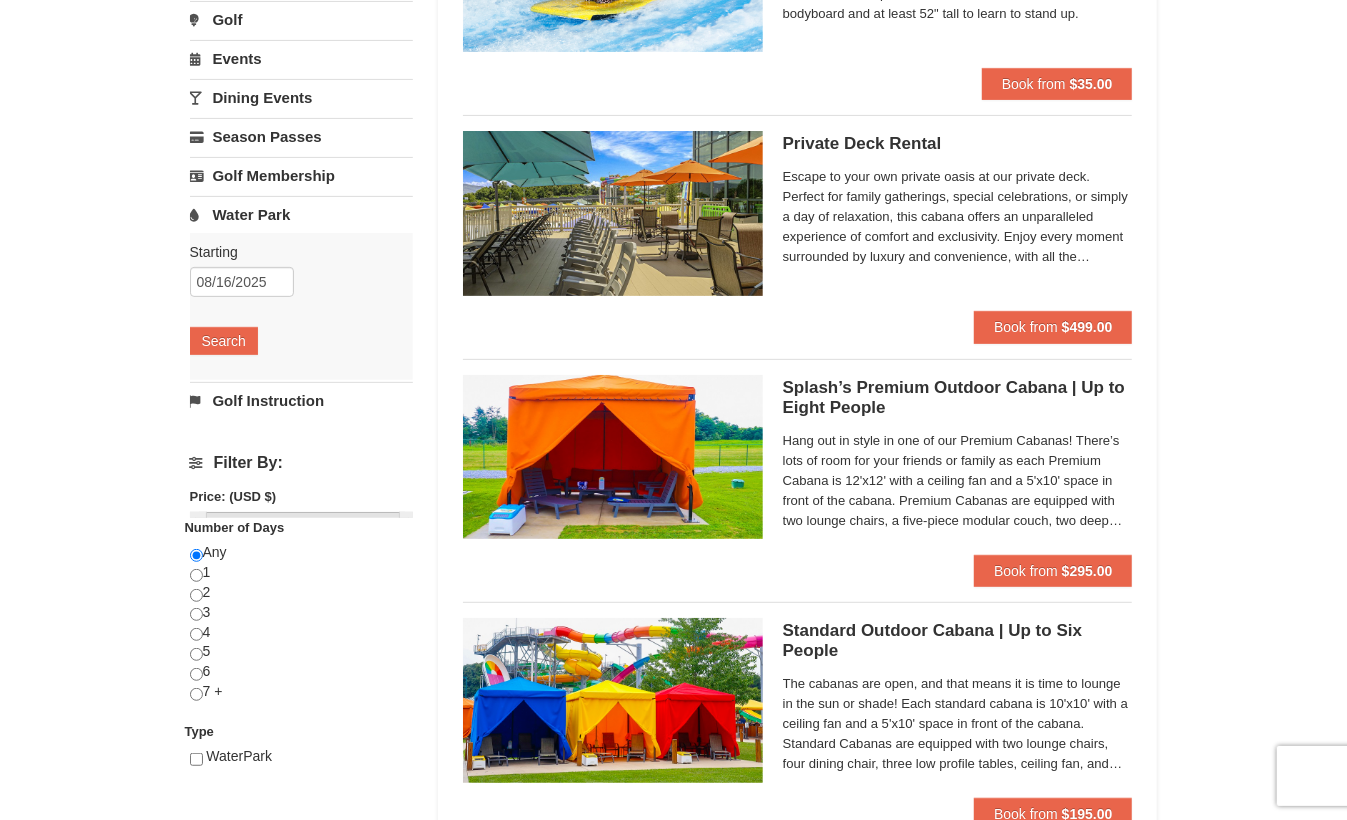scroll, scrollTop: 328, scrollLeft: 0, axis: vertical 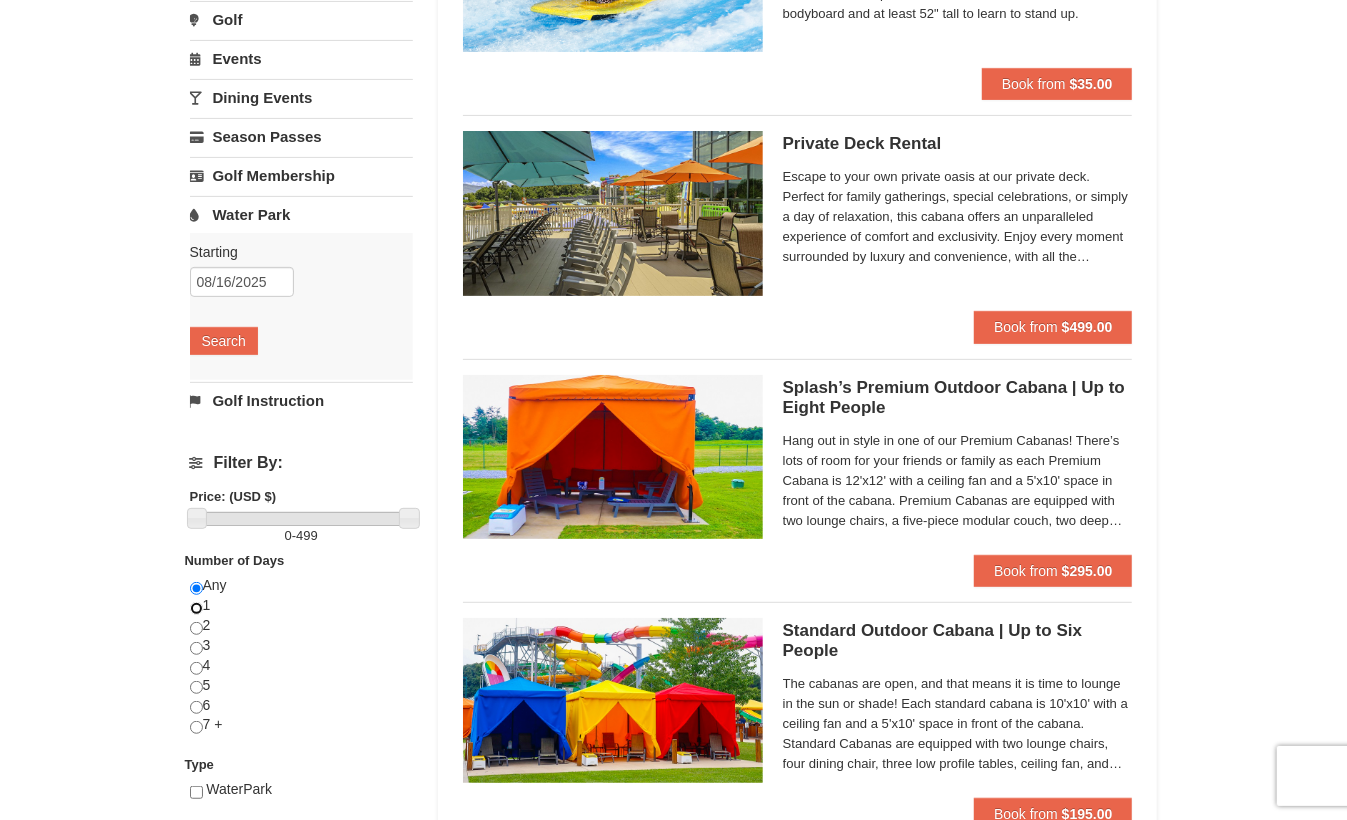 click at bounding box center [196, 608] 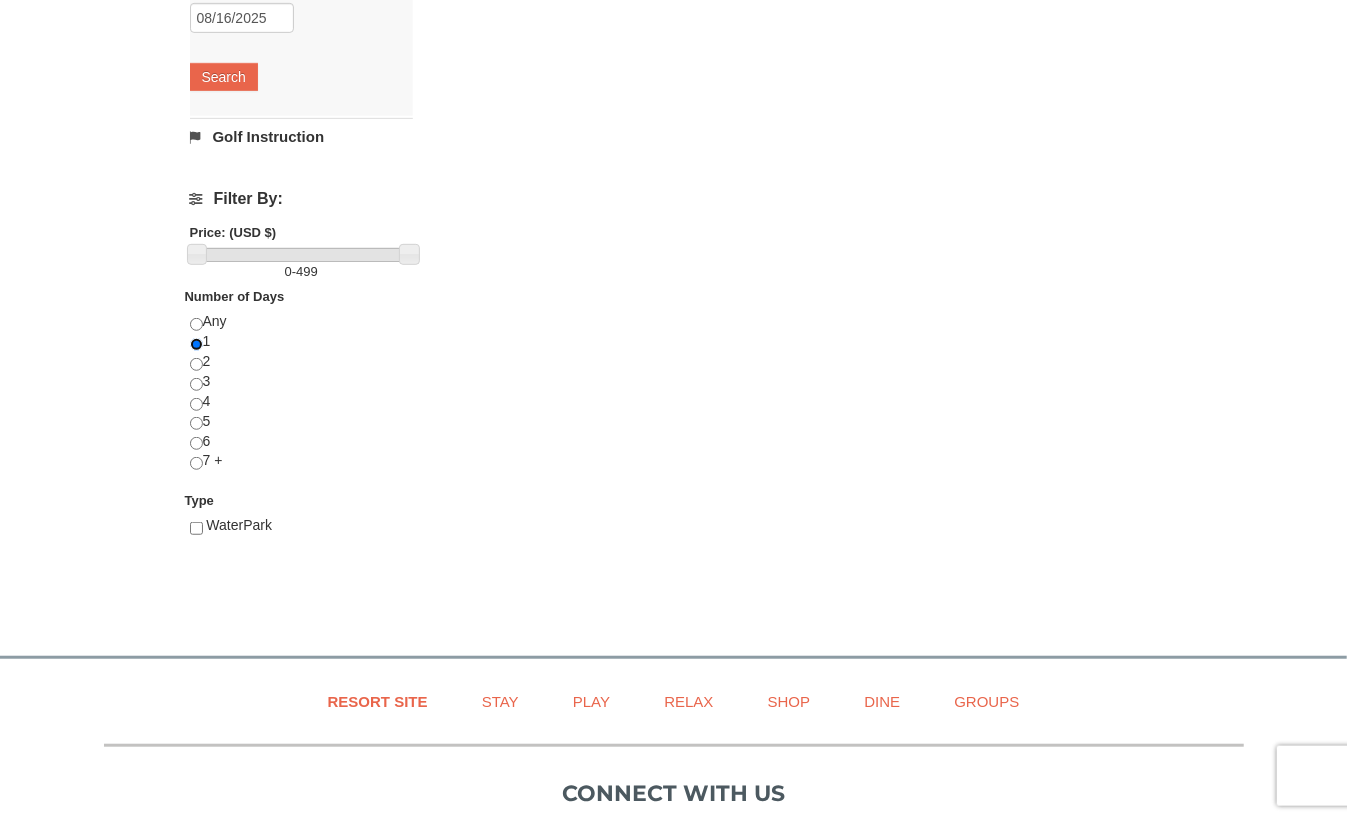 scroll, scrollTop: 603, scrollLeft: 0, axis: vertical 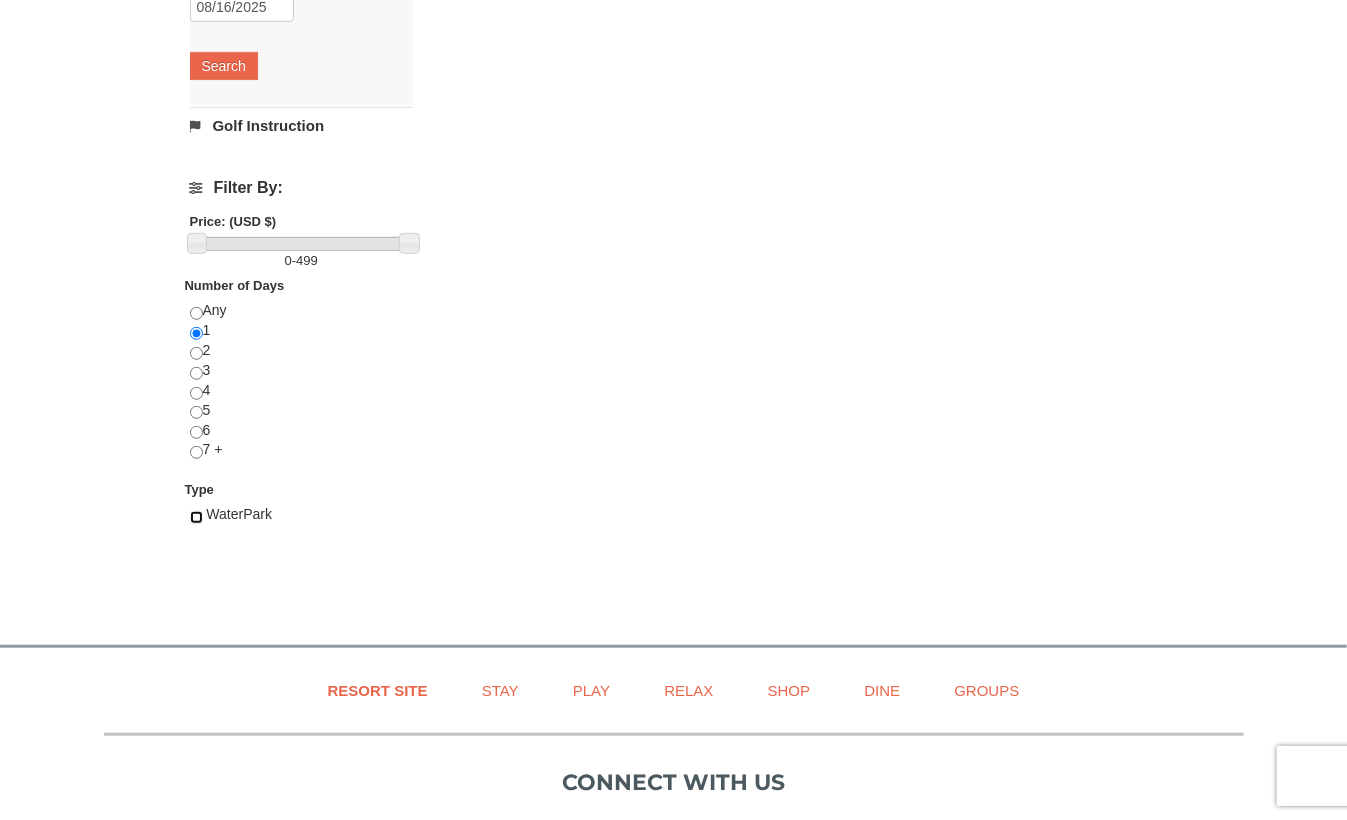 click at bounding box center [196, 517] 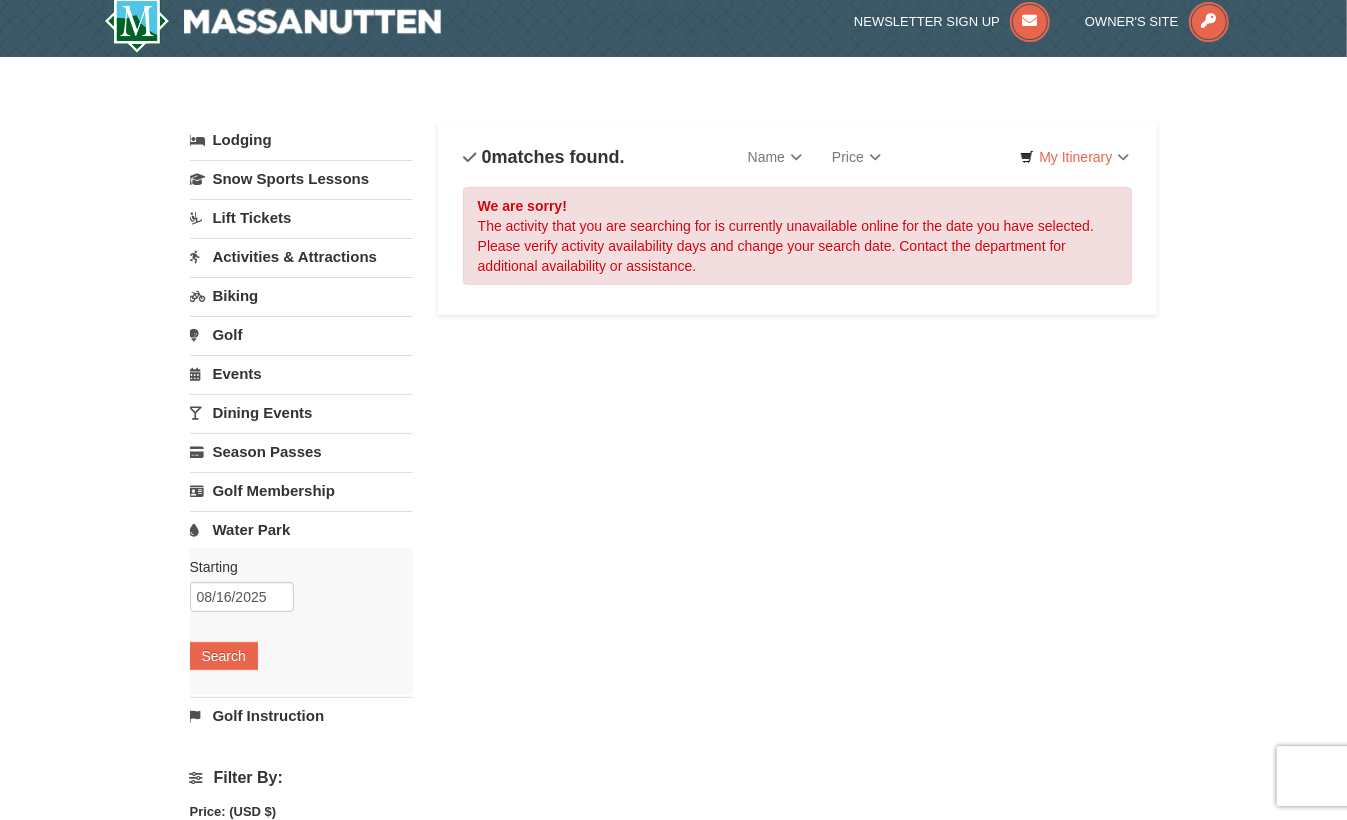 scroll, scrollTop: 0, scrollLeft: 0, axis: both 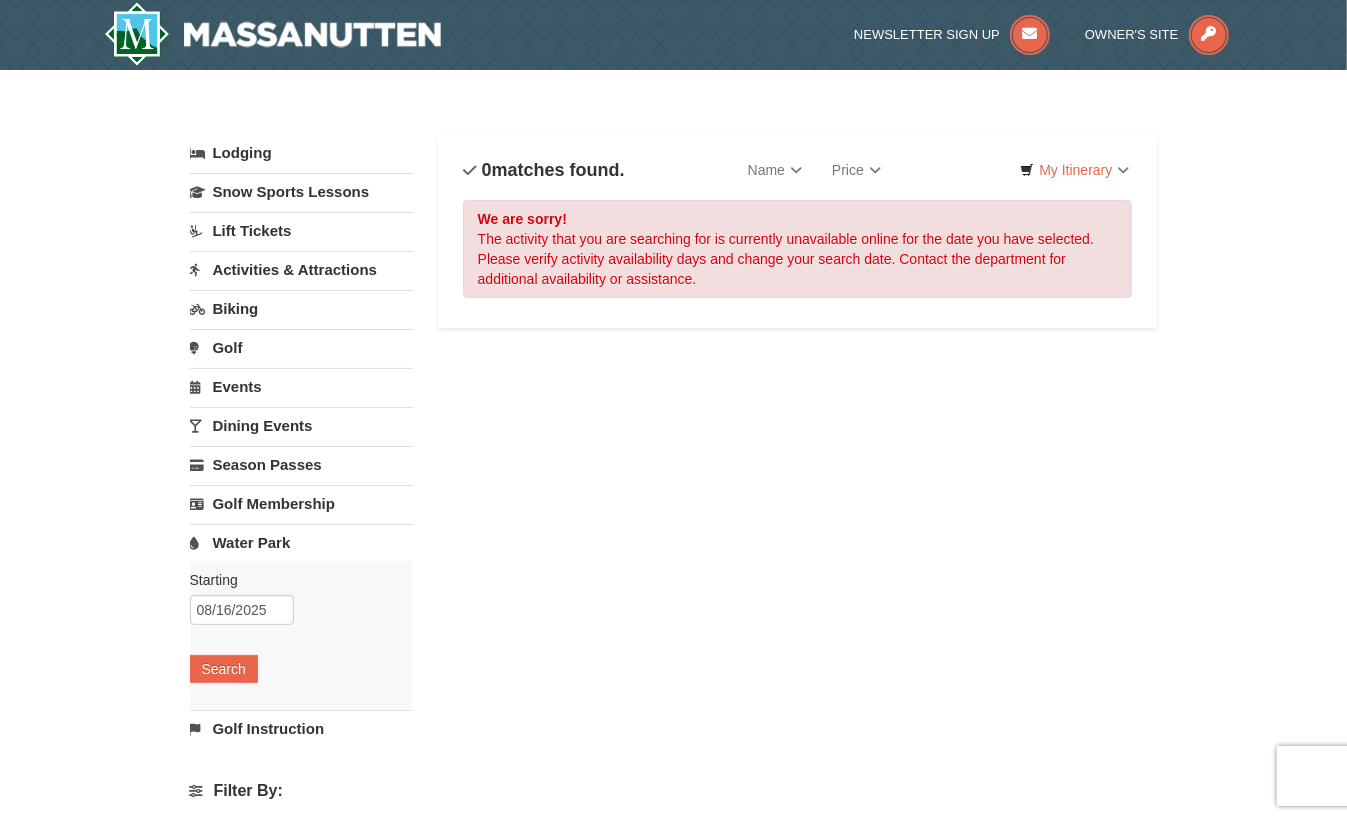 click on "Activities & Attractions" at bounding box center [301, 269] 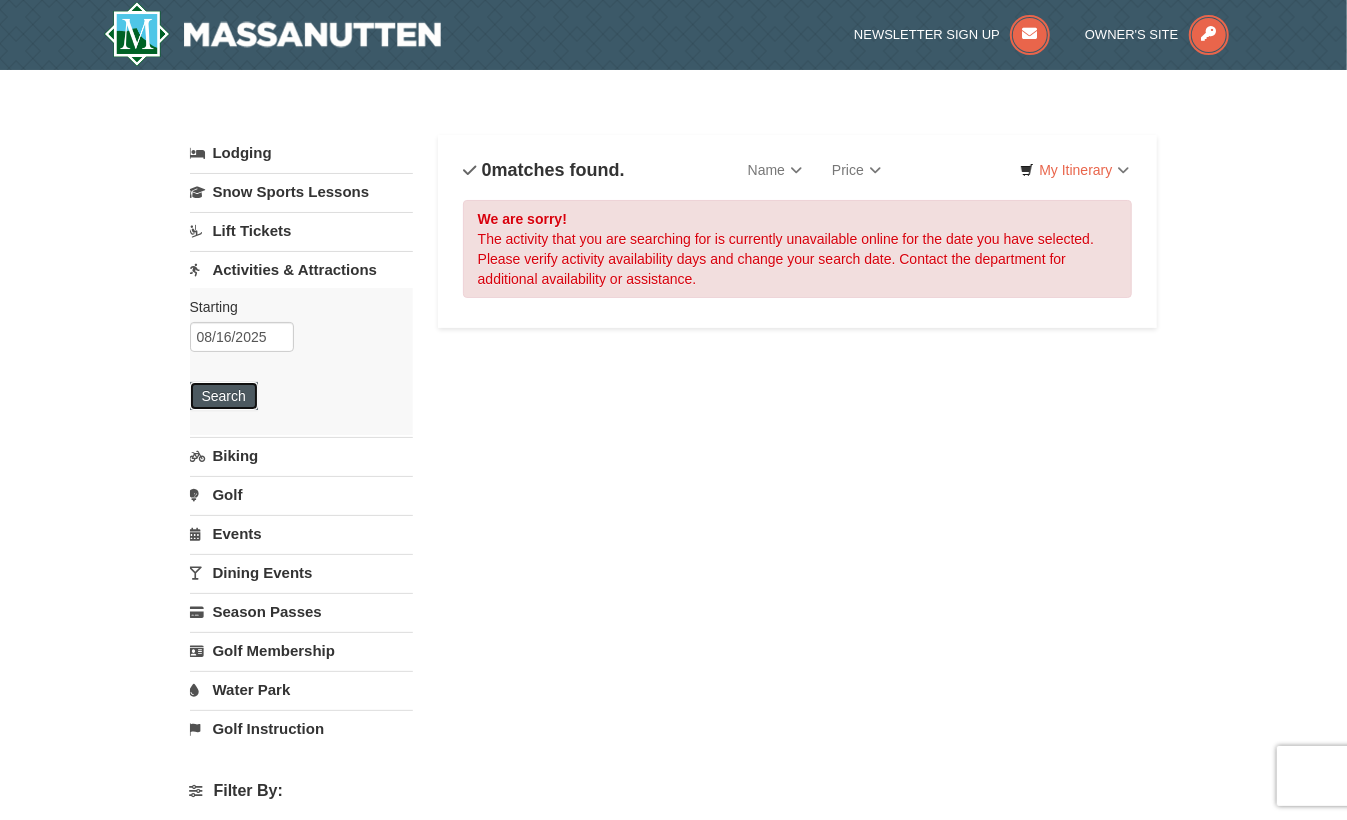 click on "Search" at bounding box center [224, 396] 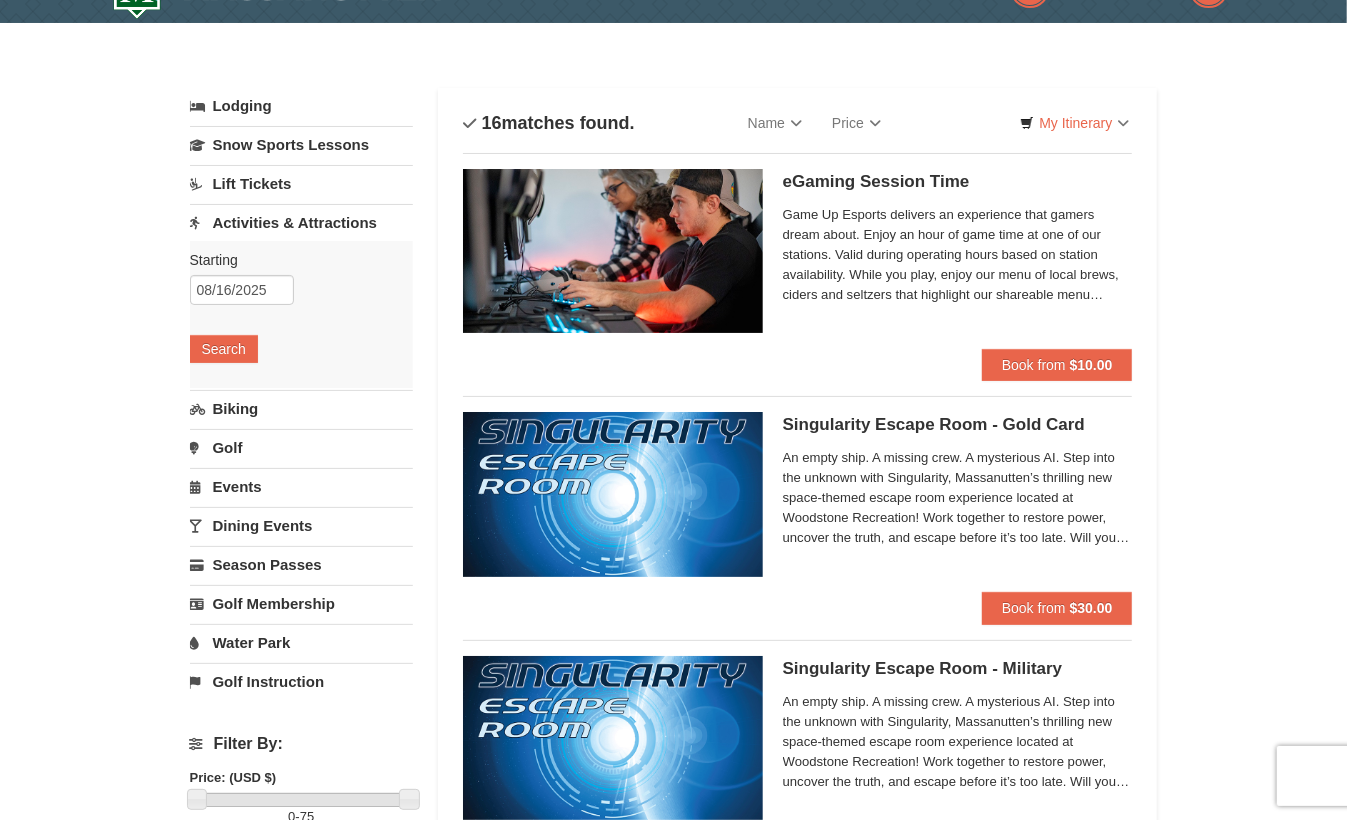 scroll, scrollTop: 0, scrollLeft: 0, axis: both 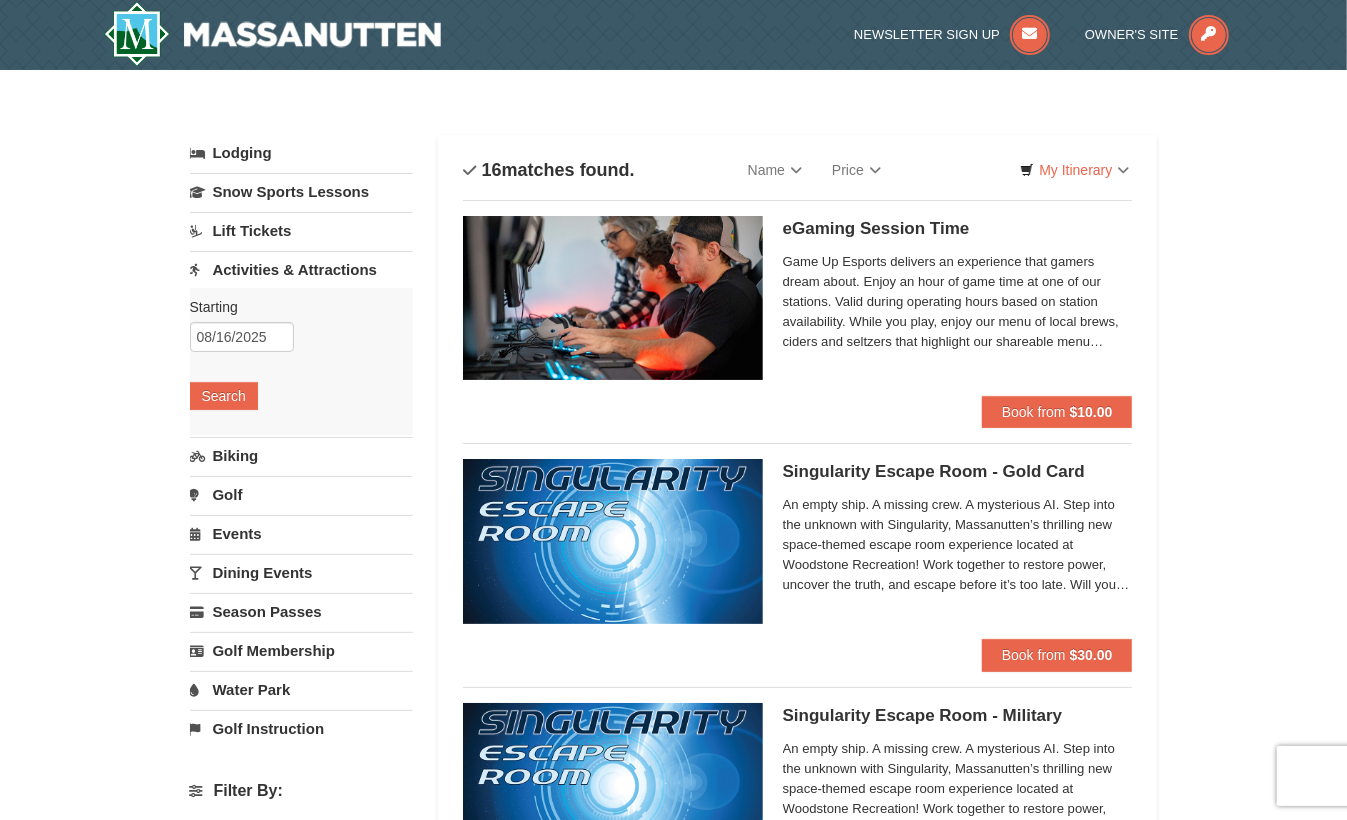 click on "Lodging" at bounding box center (301, 153) 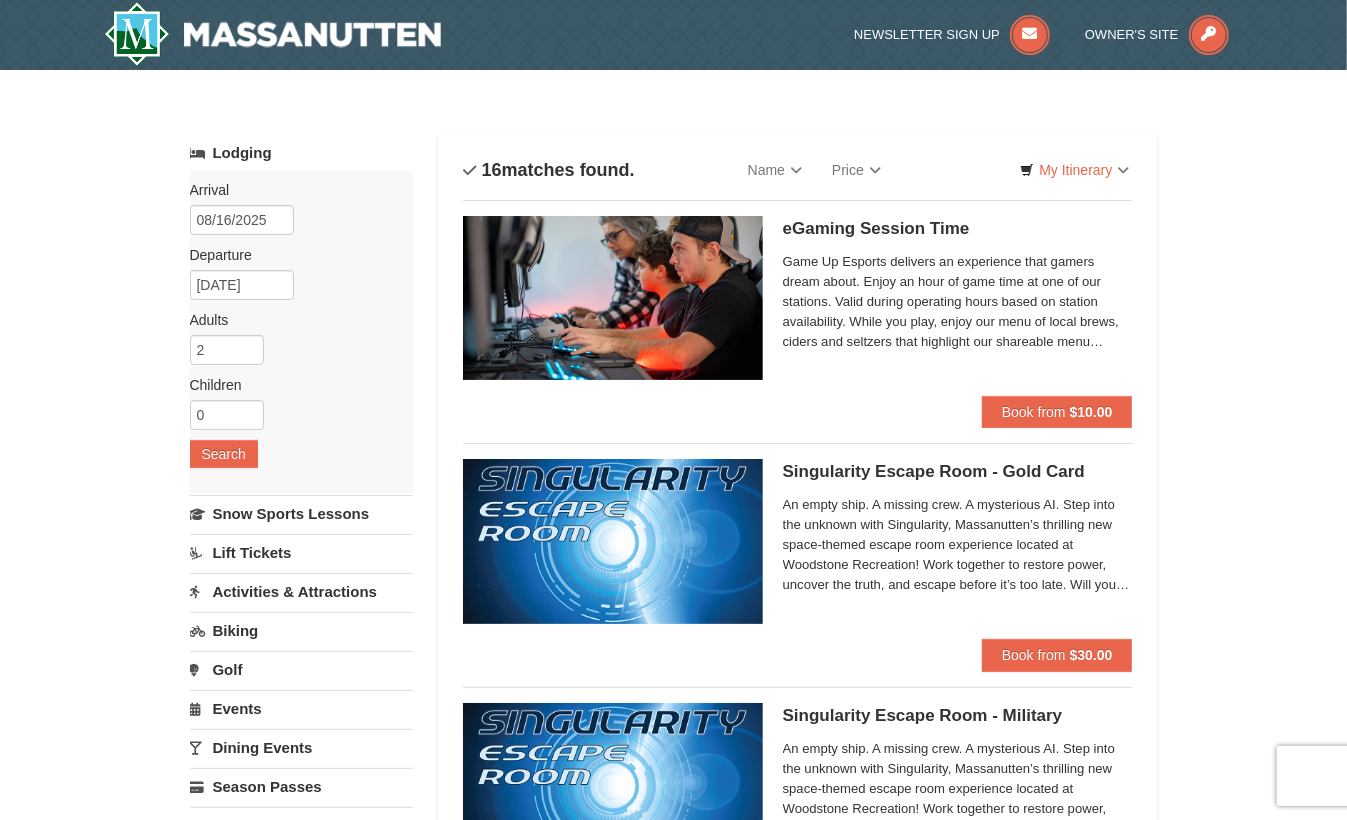 click on "Lodging" at bounding box center (301, 153) 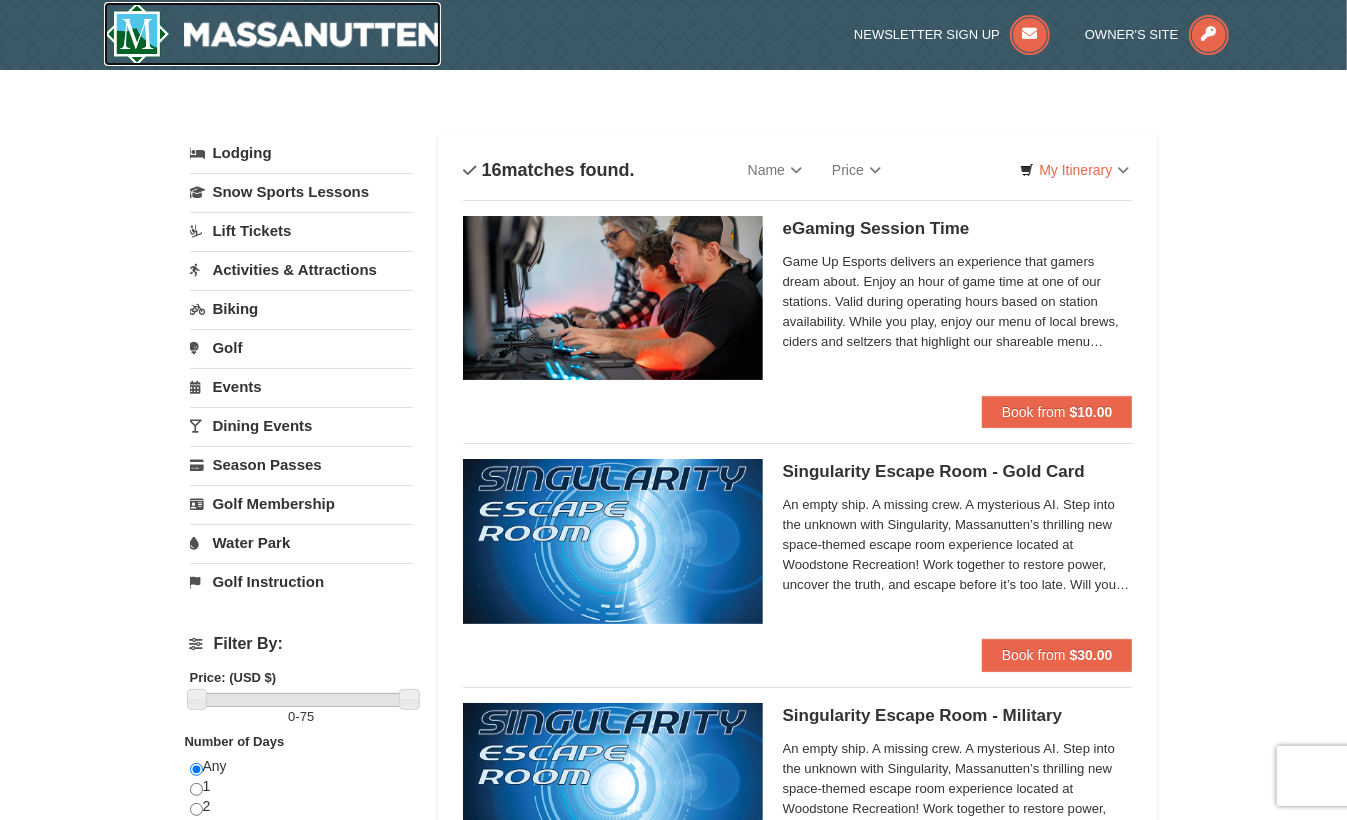 click at bounding box center (273, 34) 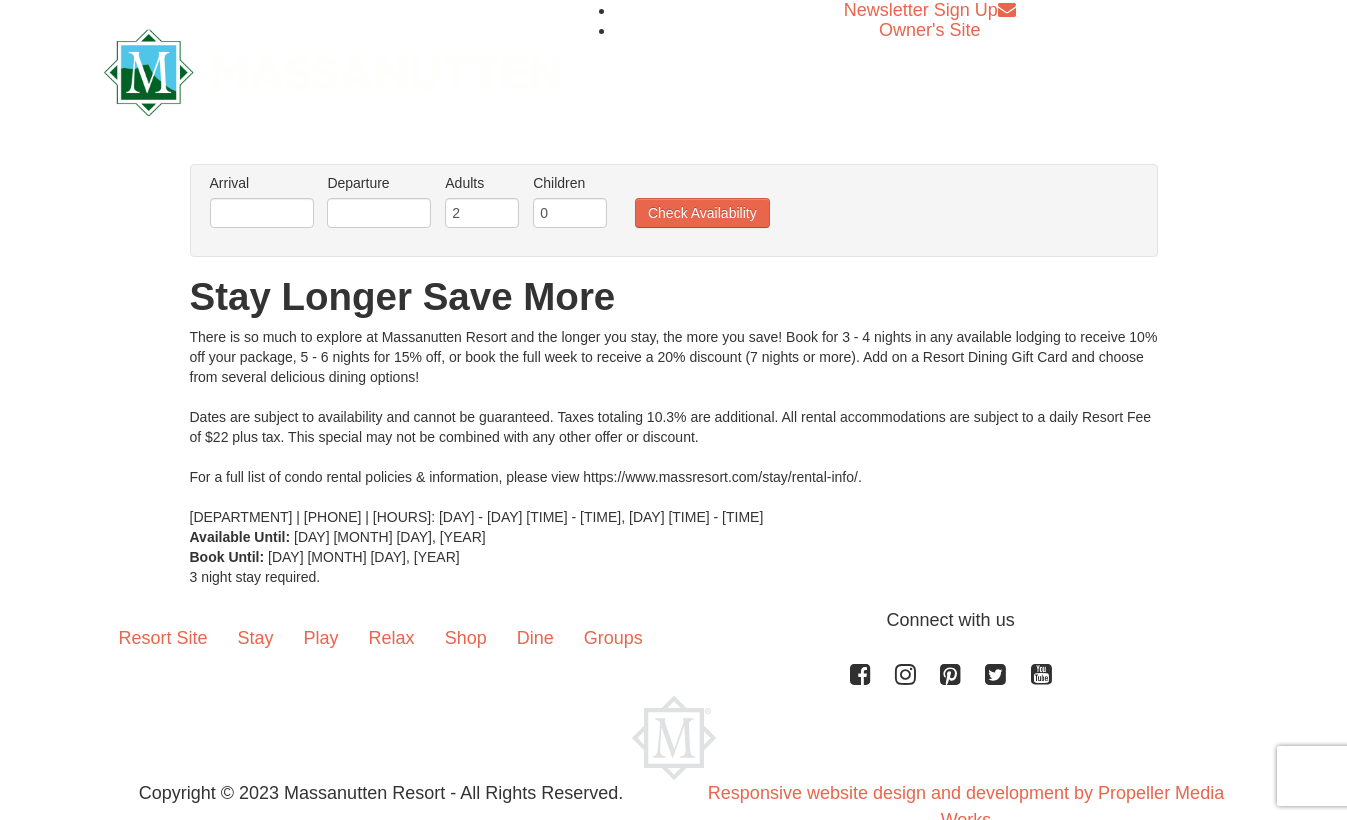 scroll, scrollTop: 0, scrollLeft: 0, axis: both 